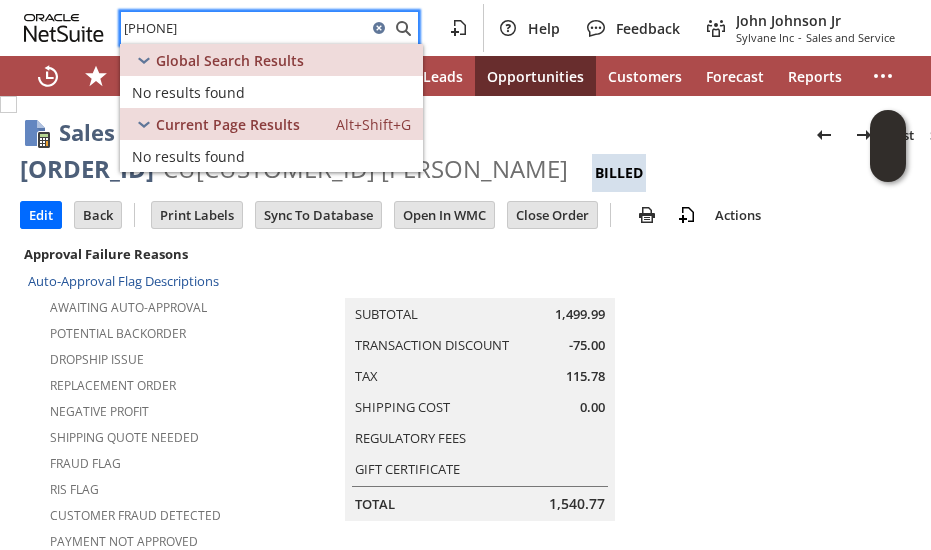 click on "5167879330" at bounding box center [244, 28] 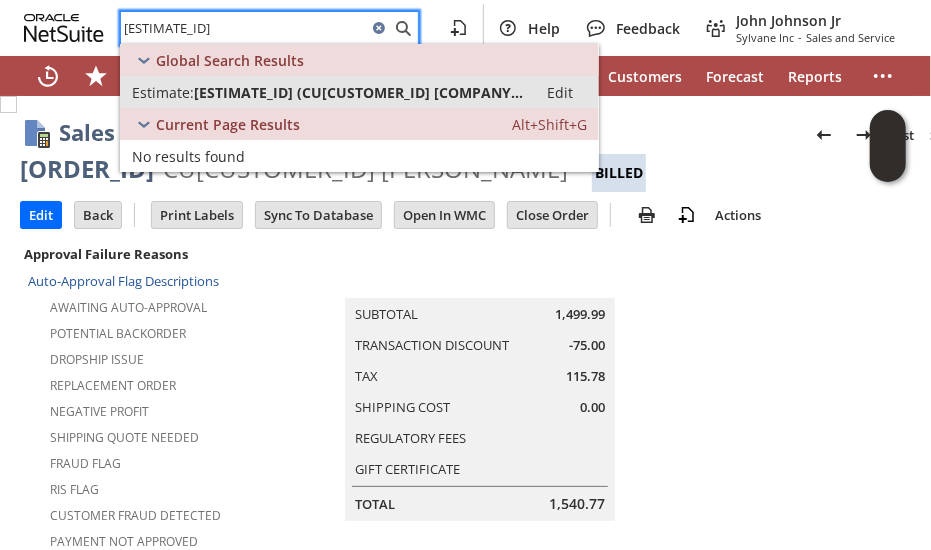 type on "e22304" 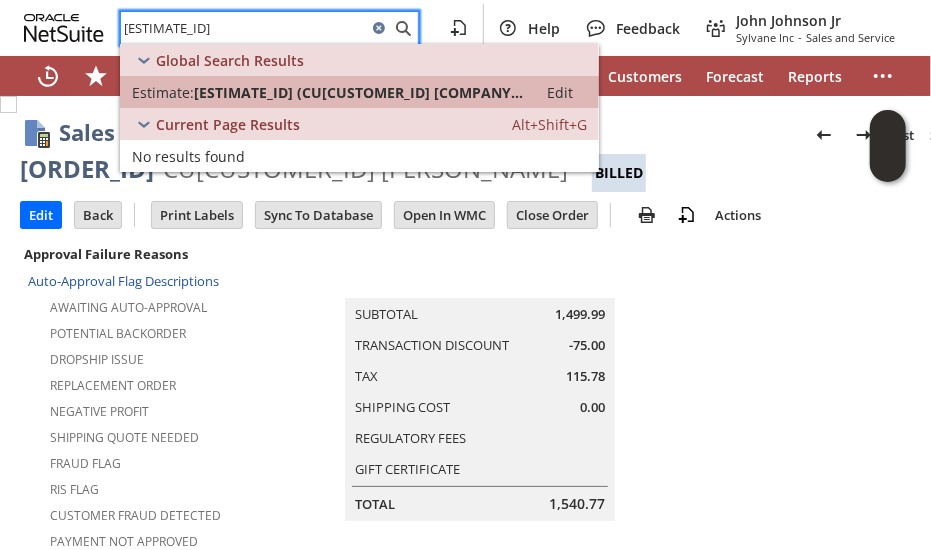 click on "E22304 (CU1227201 Ft Detrick Fire Department)" at bounding box center (359, 92) 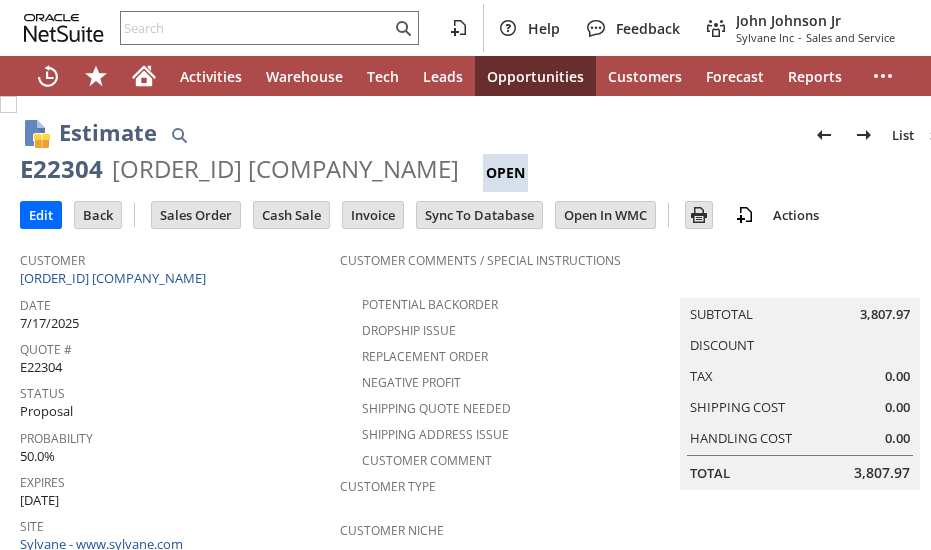 scroll, scrollTop: 0, scrollLeft: 0, axis: both 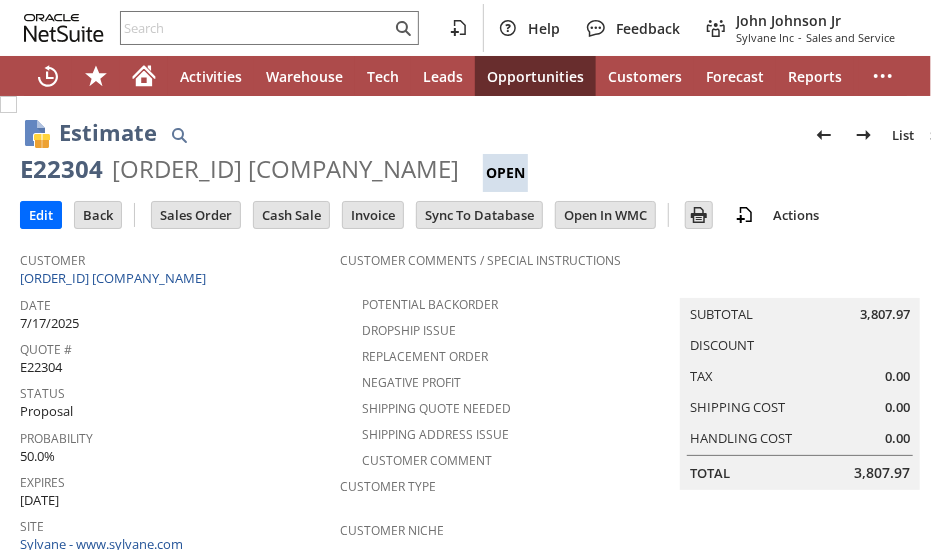 click on "Quote #" at bounding box center [175, 346] 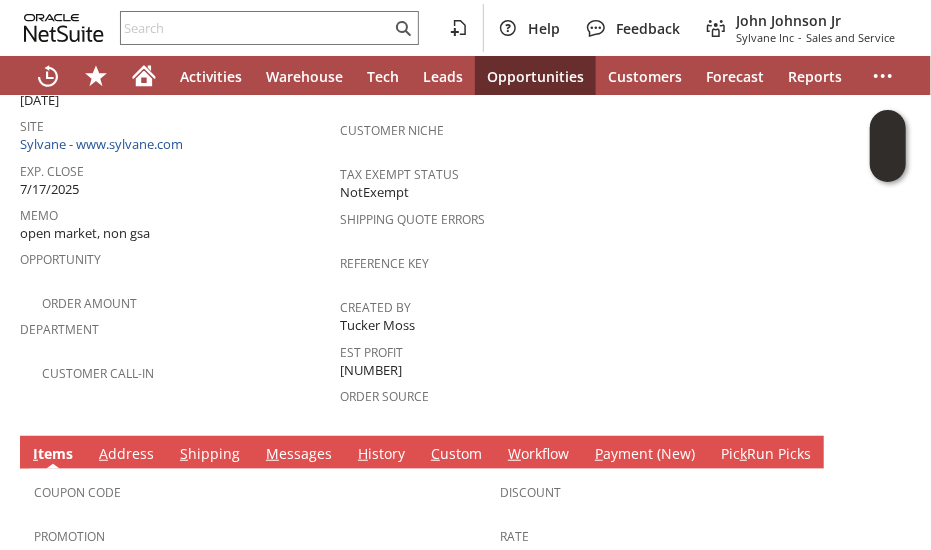 scroll, scrollTop: 360, scrollLeft: 0, axis: vertical 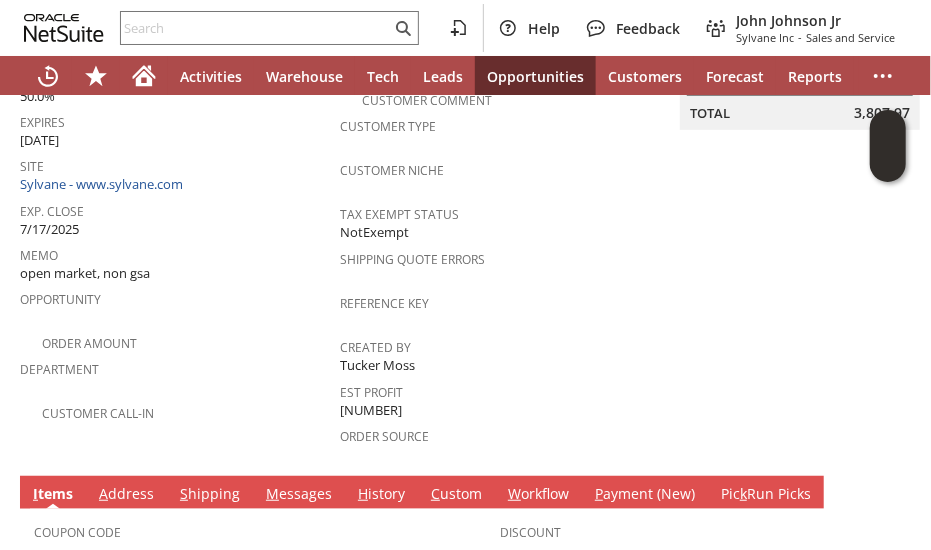 click on "Memo
open market, non gsa" at bounding box center [180, 263] 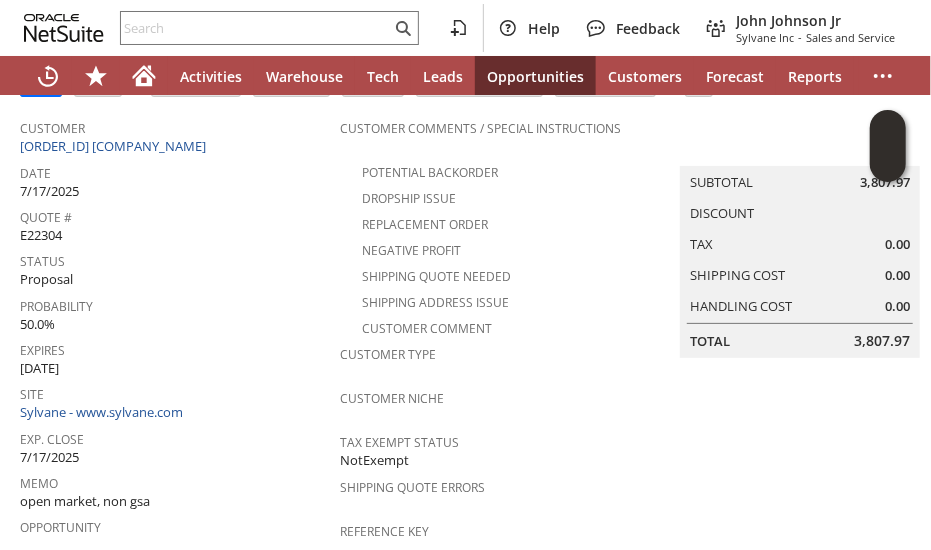 scroll, scrollTop: 0, scrollLeft: 0, axis: both 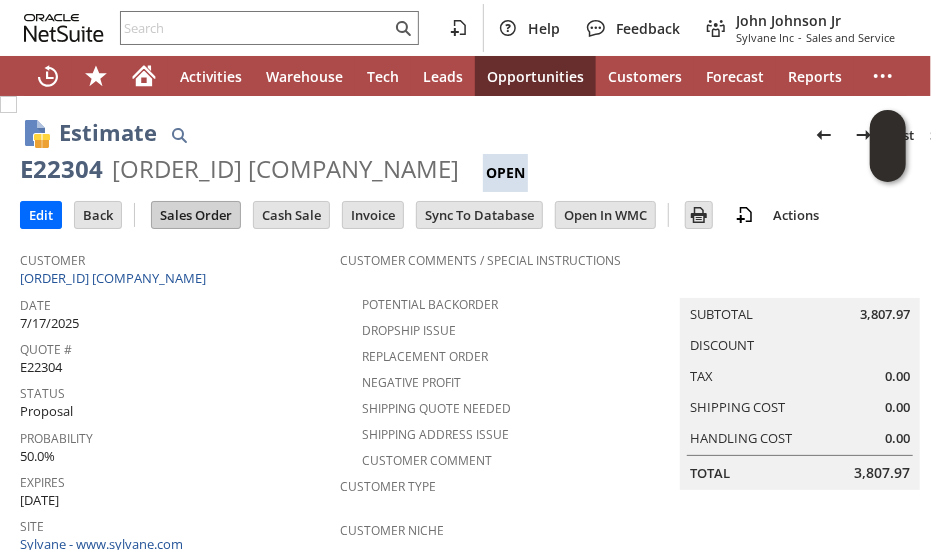 click on "Sales Order" at bounding box center [196, 215] 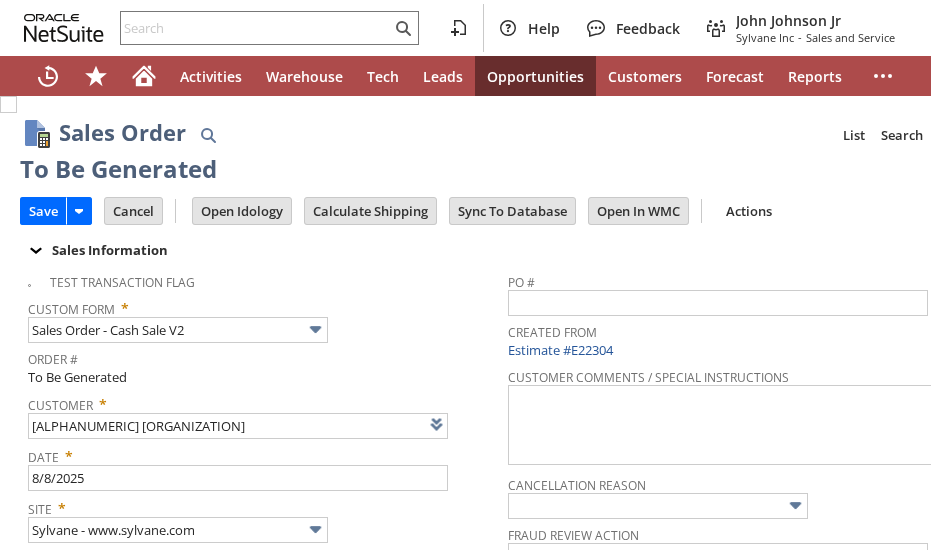 scroll, scrollTop: 0, scrollLeft: 0, axis: both 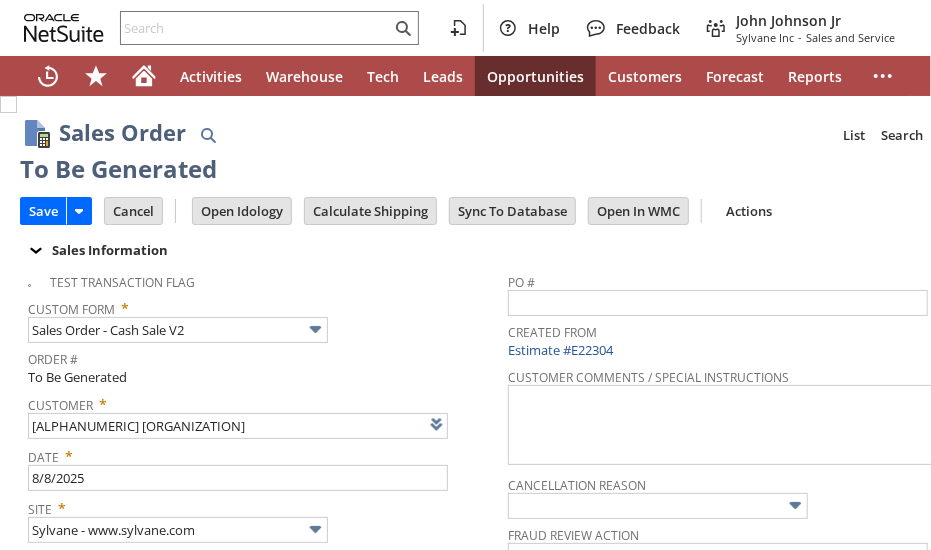 click on "Order #" at bounding box center [263, 356] 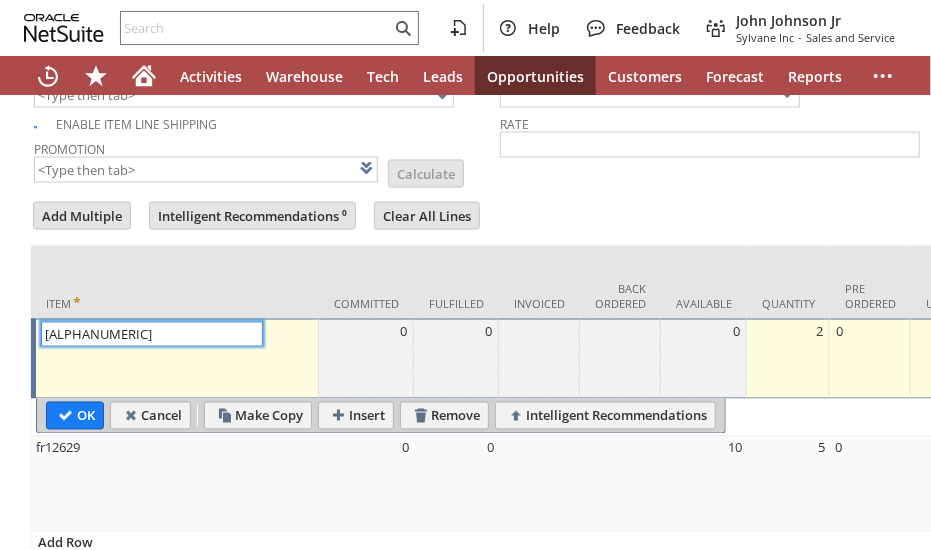 type on "Intelligent Recommendations ⁰" 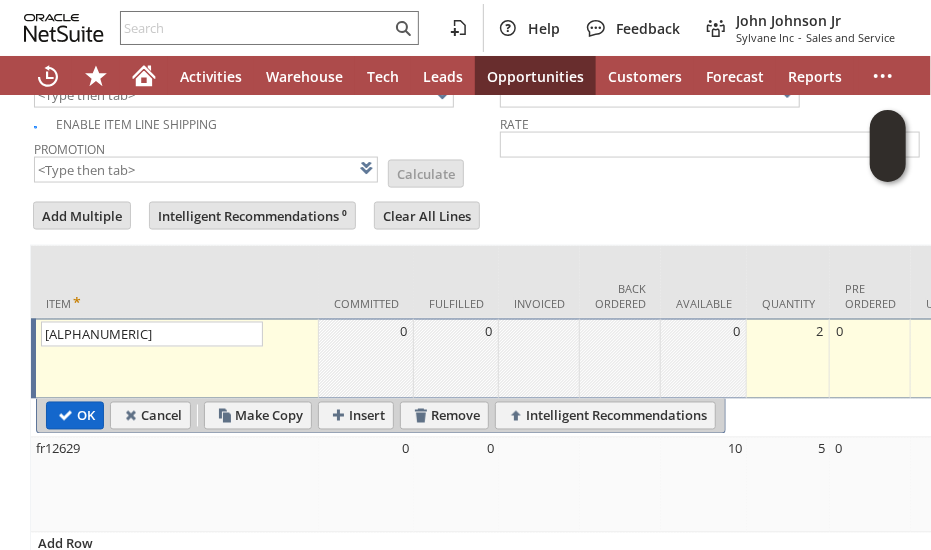click on "OK" at bounding box center (75, 416) 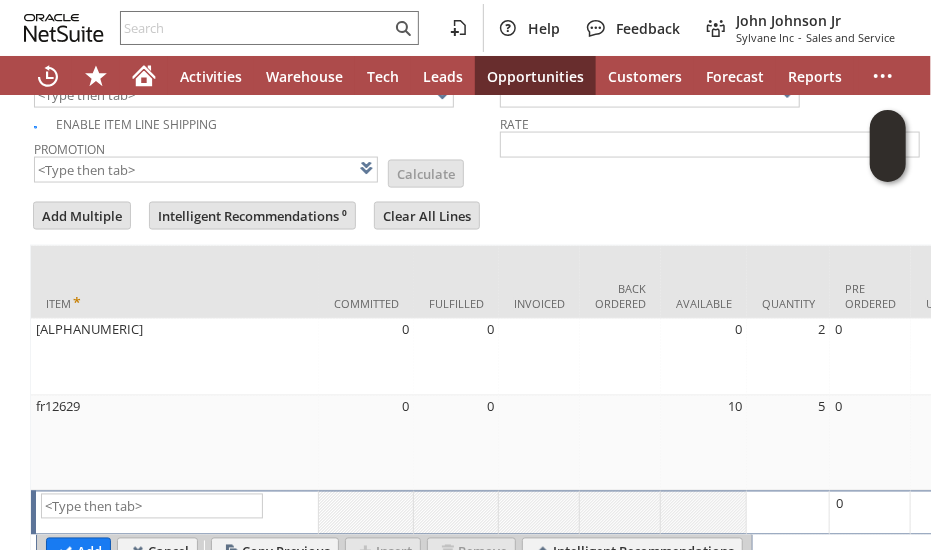 scroll, scrollTop: 0, scrollLeft: 288, axis: horizontal 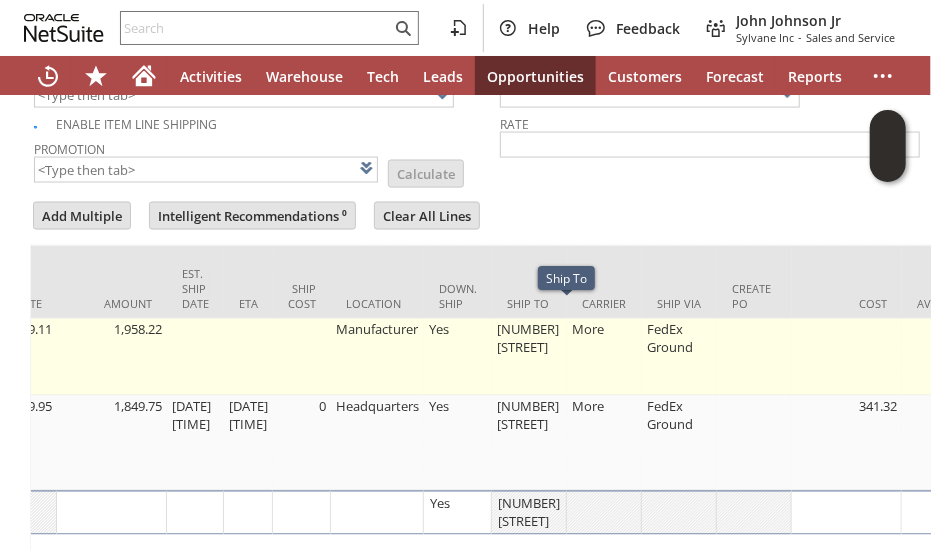 click on "609 [STREET]" at bounding box center [529, 357] 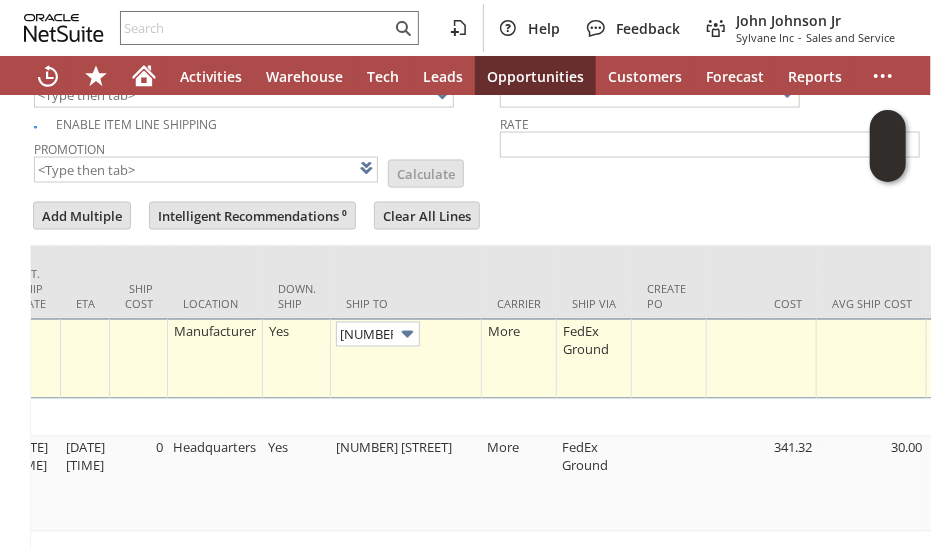 scroll, scrollTop: 0, scrollLeft: 78, axis: horizontal 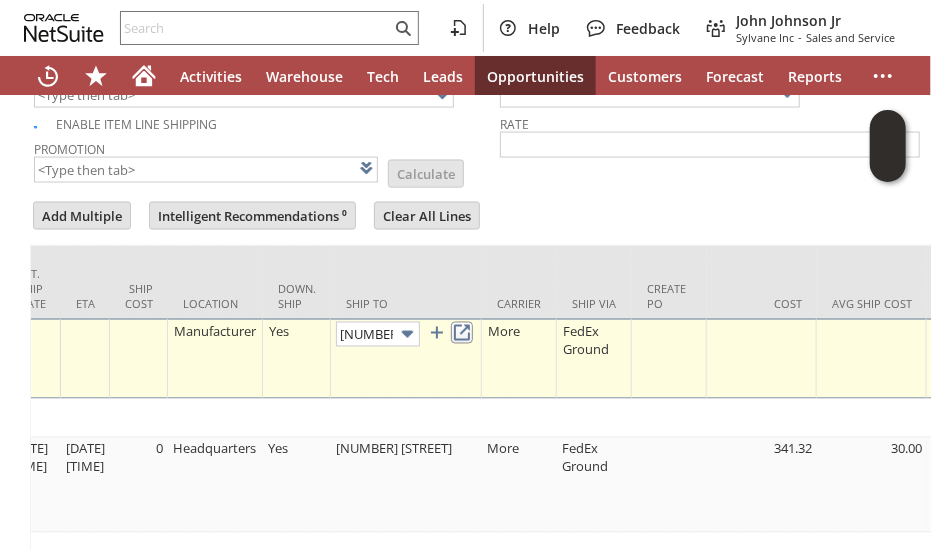 click at bounding box center [462, 333] 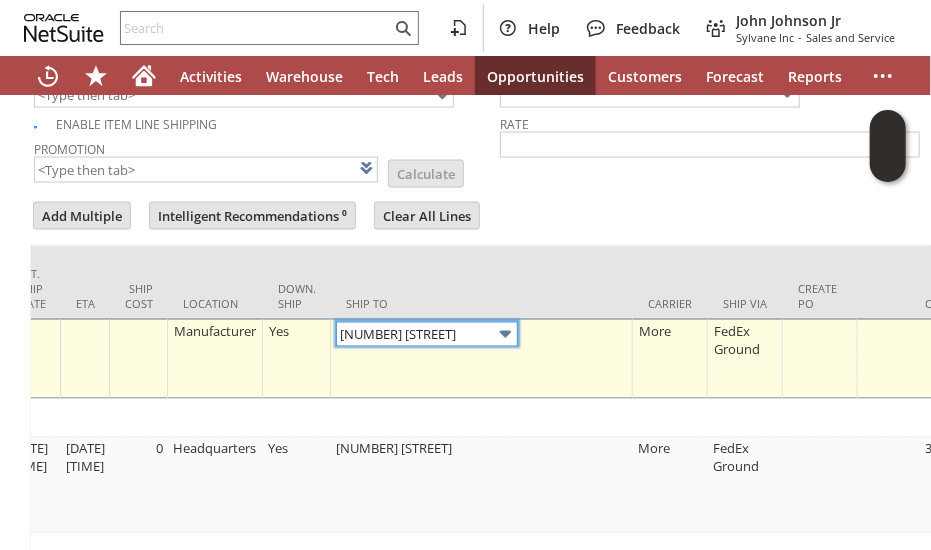 scroll, scrollTop: 0, scrollLeft: 594, axis: horizontal 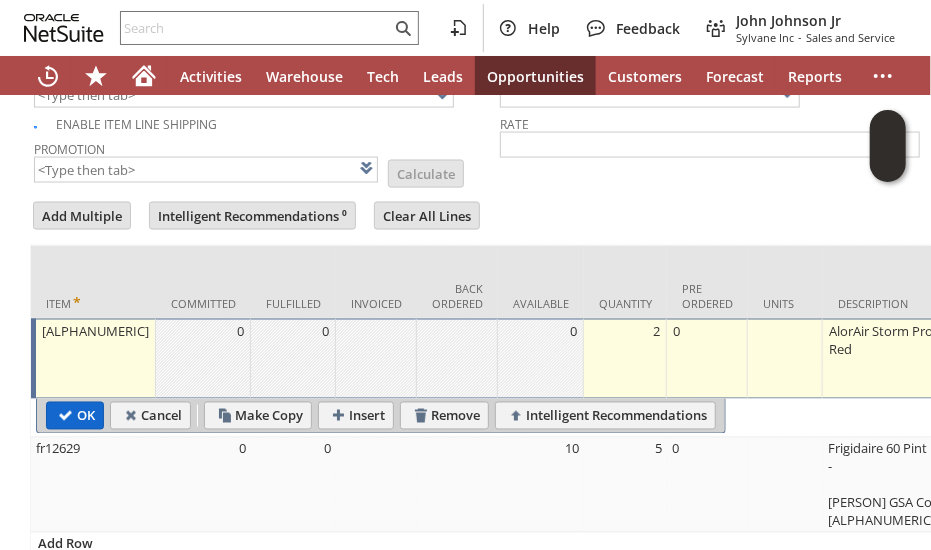 click on "OK" at bounding box center [75, 416] 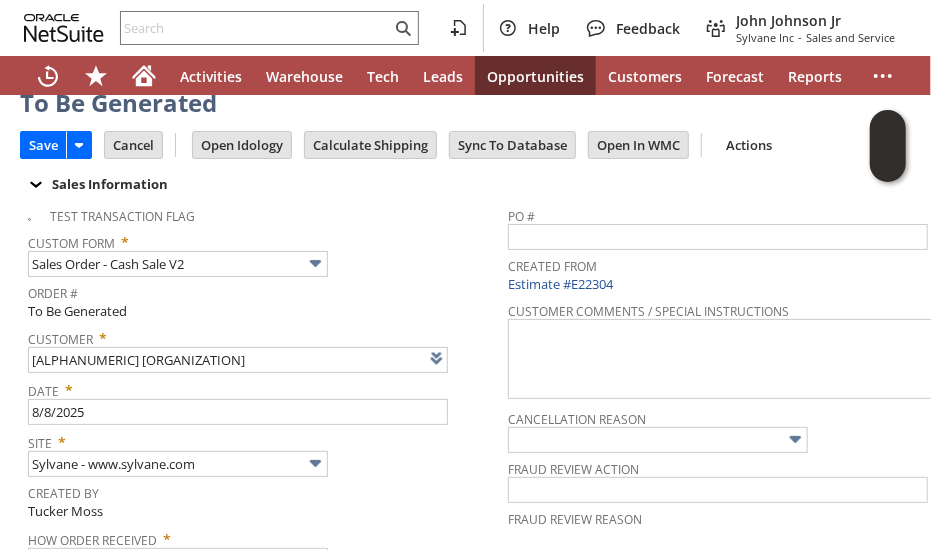 scroll, scrollTop: 18, scrollLeft: 0, axis: vertical 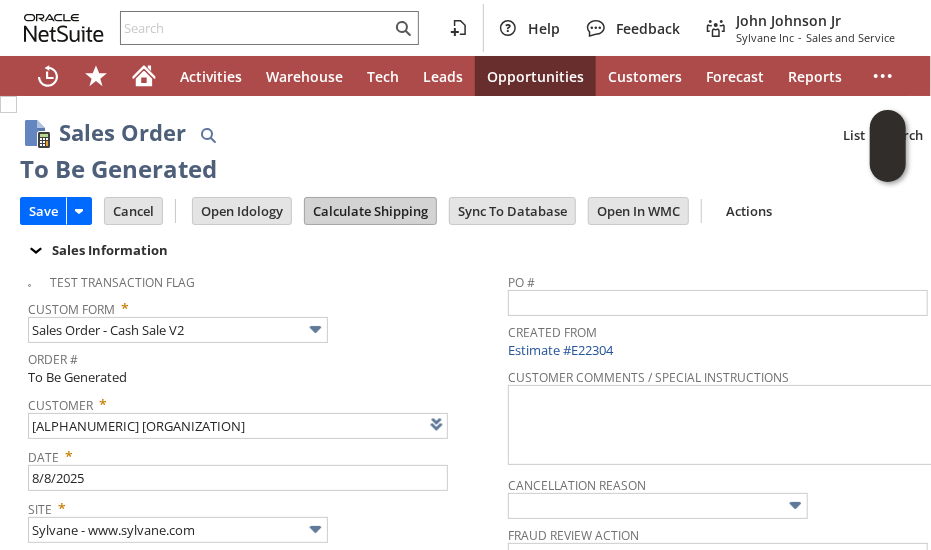click on "Calculate Shipping" at bounding box center (370, 211) 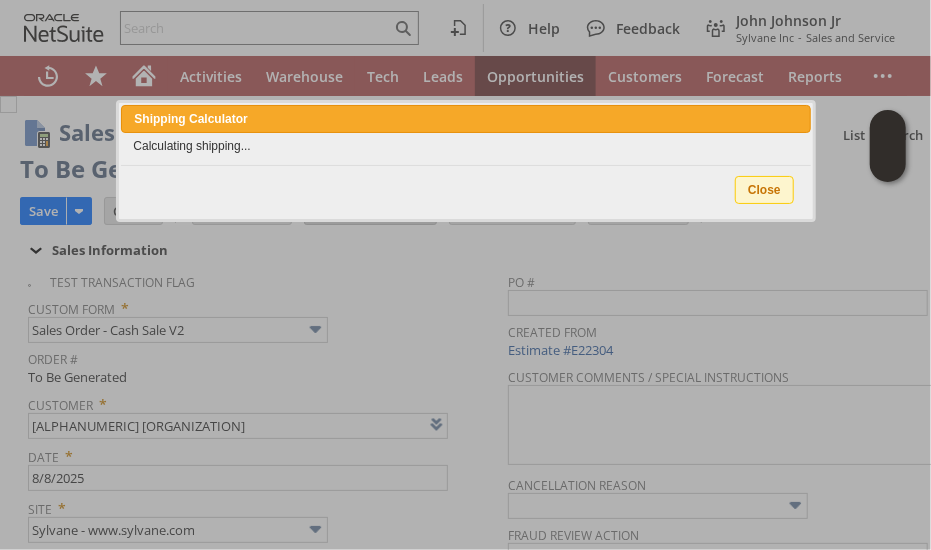 type 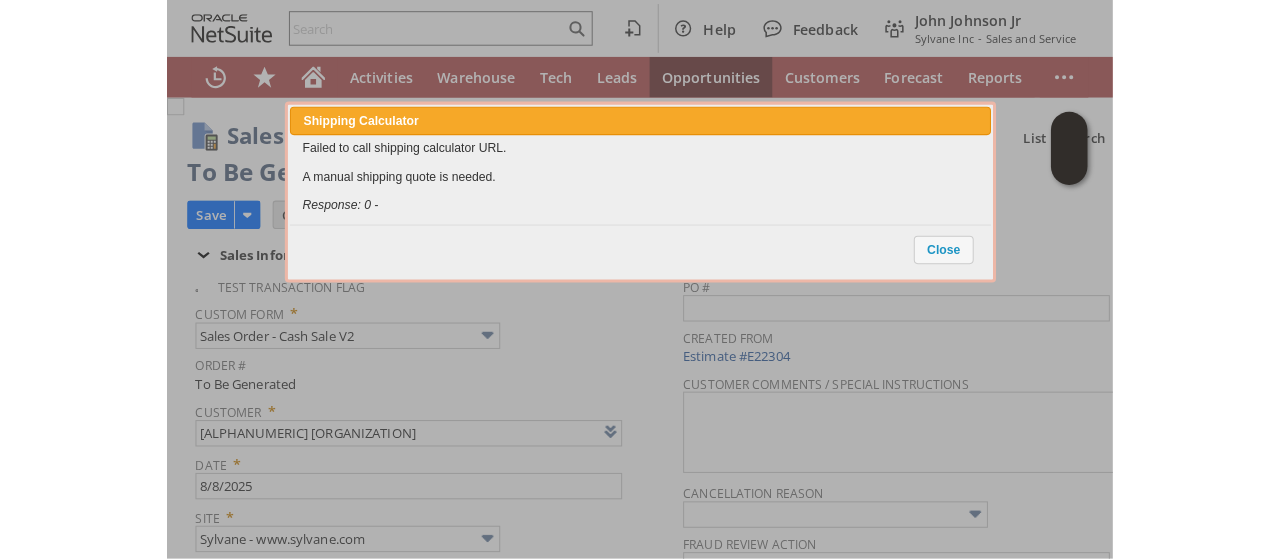 scroll, scrollTop: 1341, scrollLeft: 0, axis: vertical 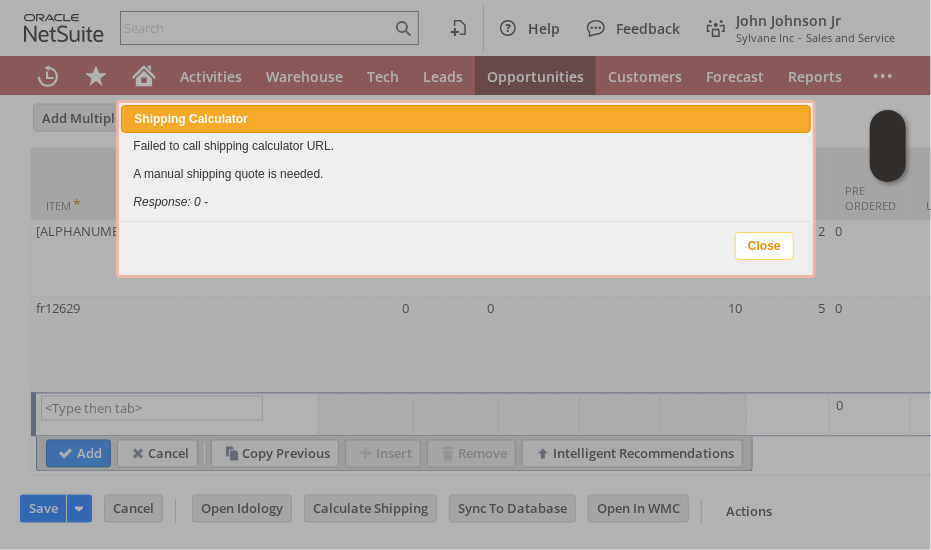 click on "Close" at bounding box center (764, 246) 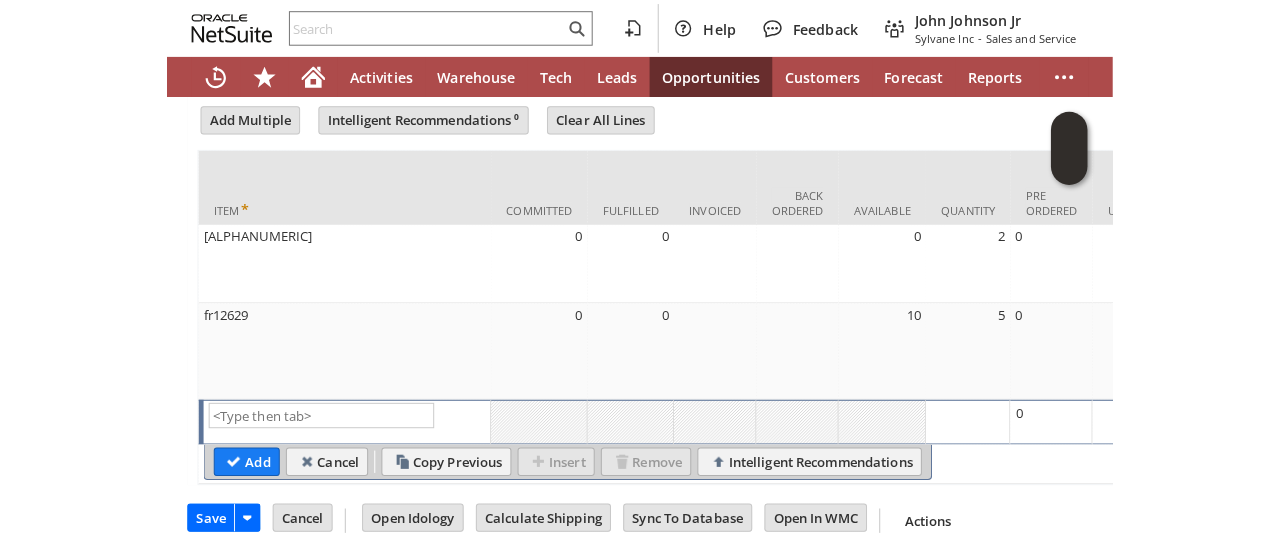 scroll, scrollTop: 1317, scrollLeft: 0, axis: vertical 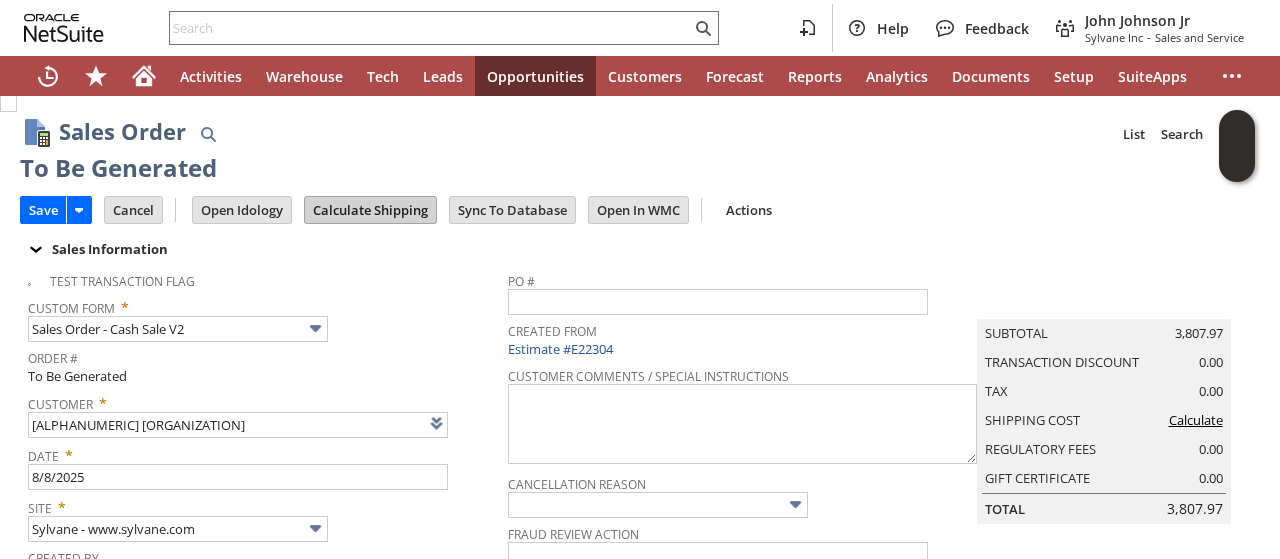 click on "Calculate Shipping" at bounding box center (370, 210) 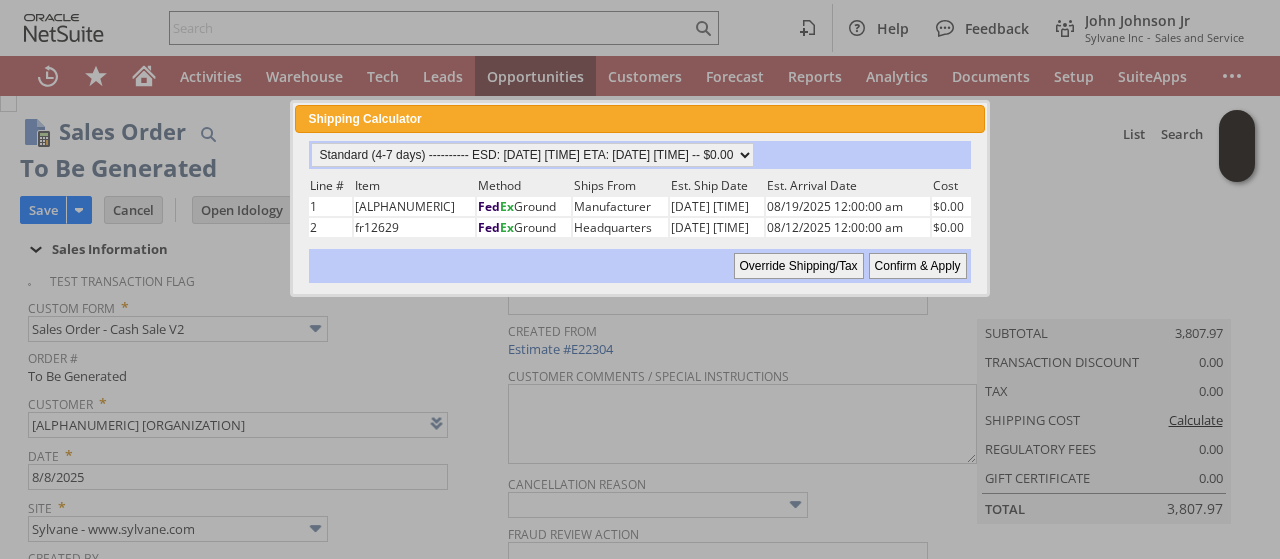 click on "Confirm & Apply" at bounding box center (918, 266) 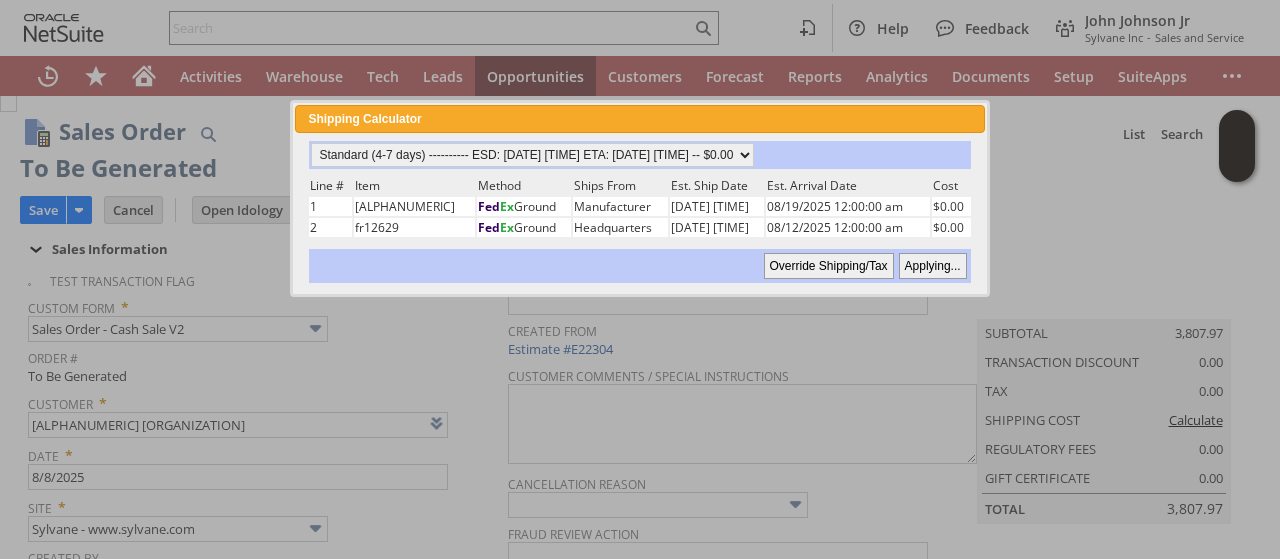 type 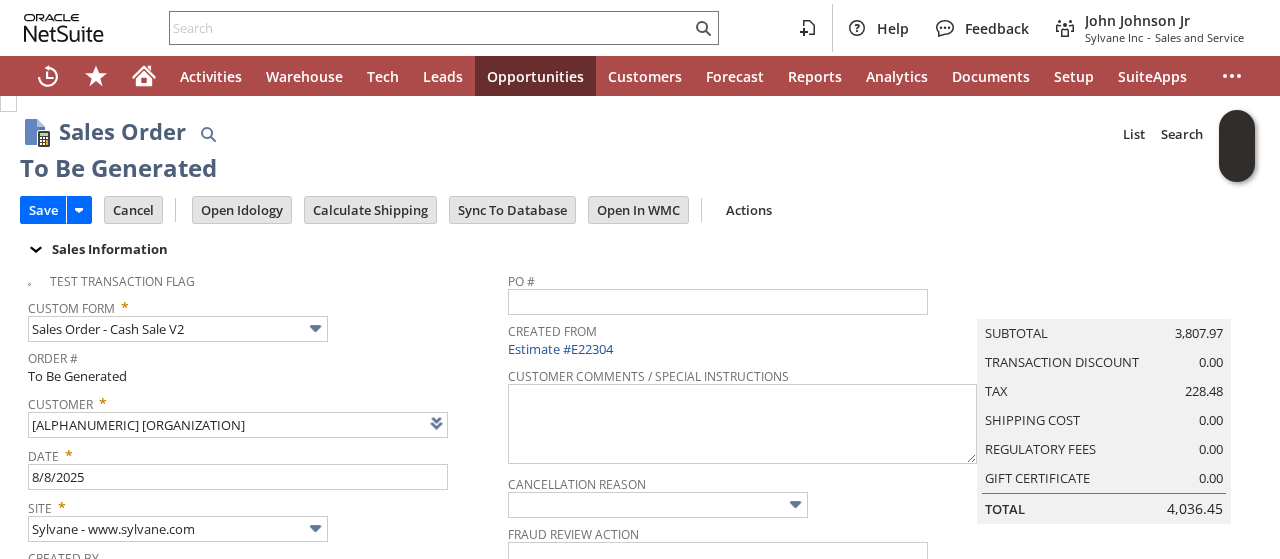 scroll, scrollTop: 1316, scrollLeft: 0, axis: vertical 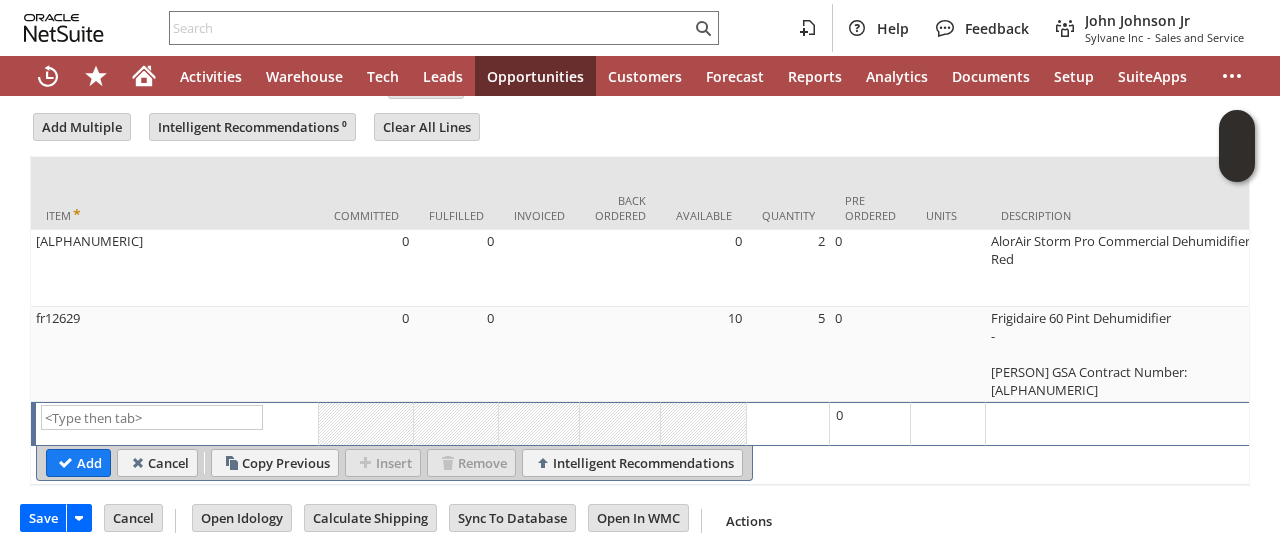 click on "Add Multiple
Intelligent Recommendations ⁰
Clear All Lines
Line Items
All
Item
*
Committed
Fulfilled
Invoiced
Back Ordered
Available
Quantity" at bounding box center [640, 298] 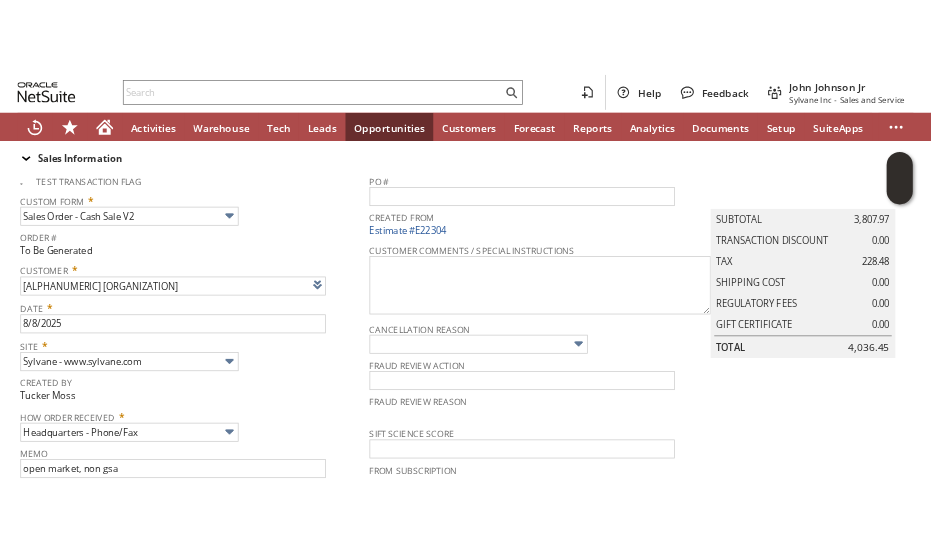 scroll, scrollTop: 0, scrollLeft: 0, axis: both 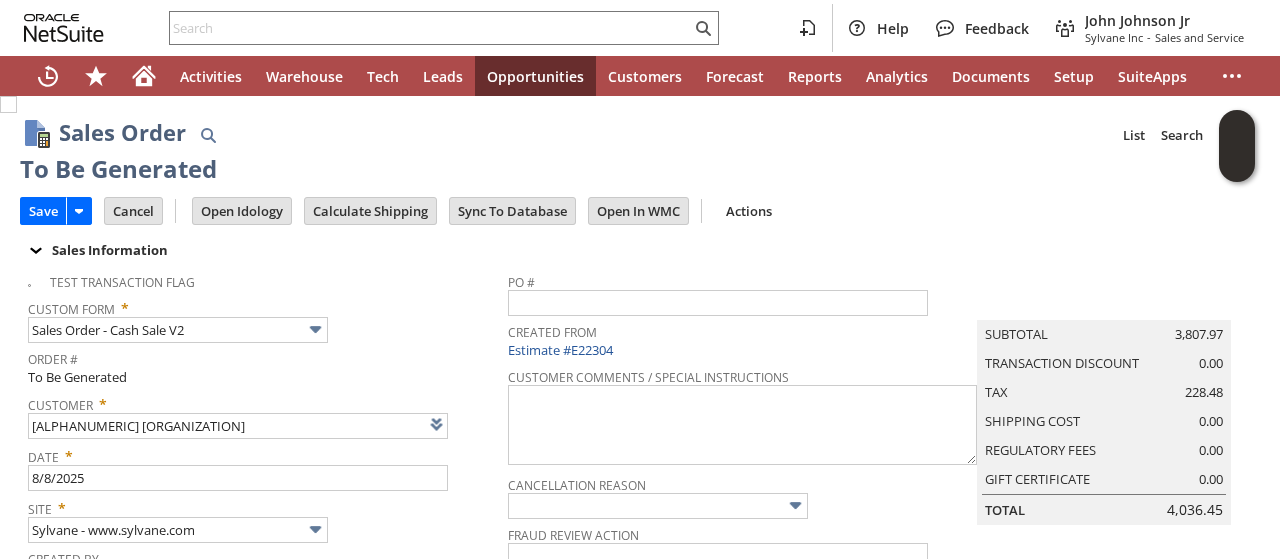 click on "Sales Order
List
Search
More
Add To Shortcuts" at bounding box center [659, 134] 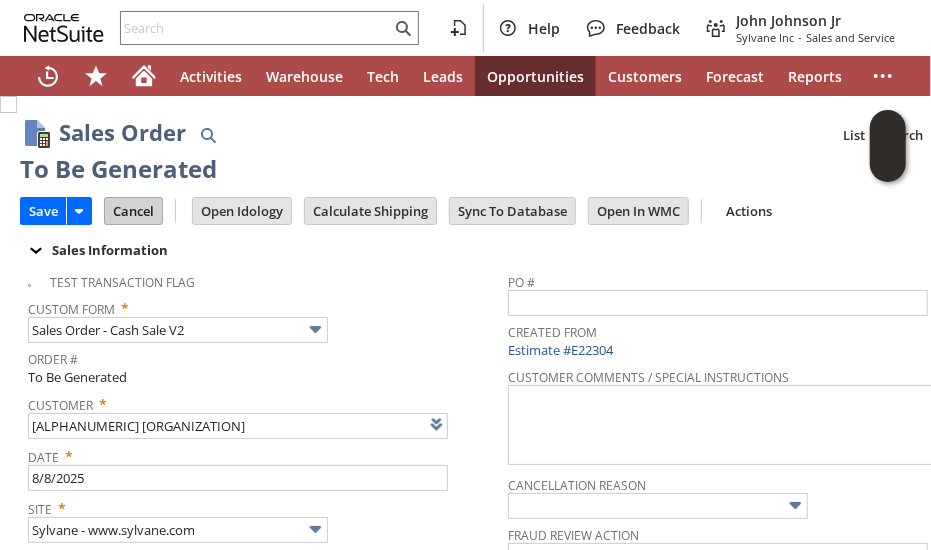 click on "Cancel" at bounding box center [133, 211] 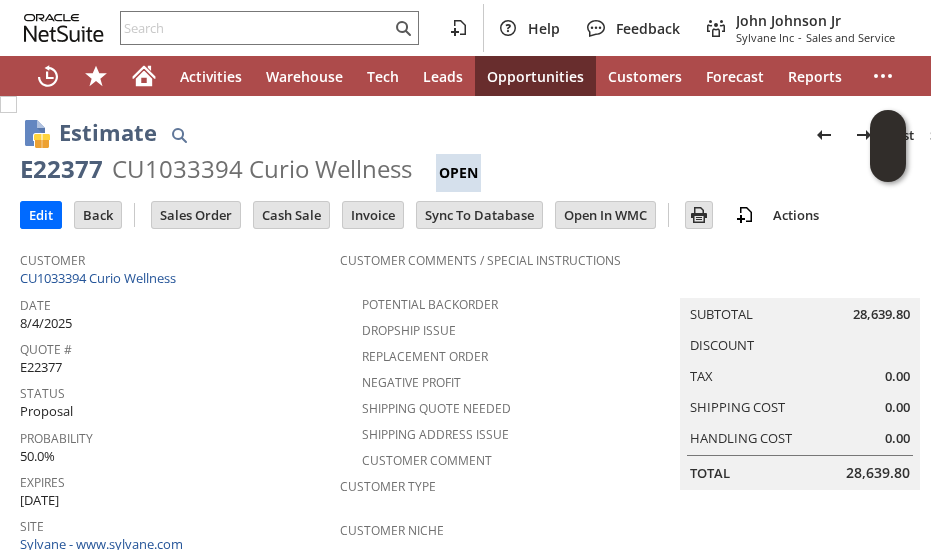 scroll, scrollTop: 0, scrollLeft: 0, axis: both 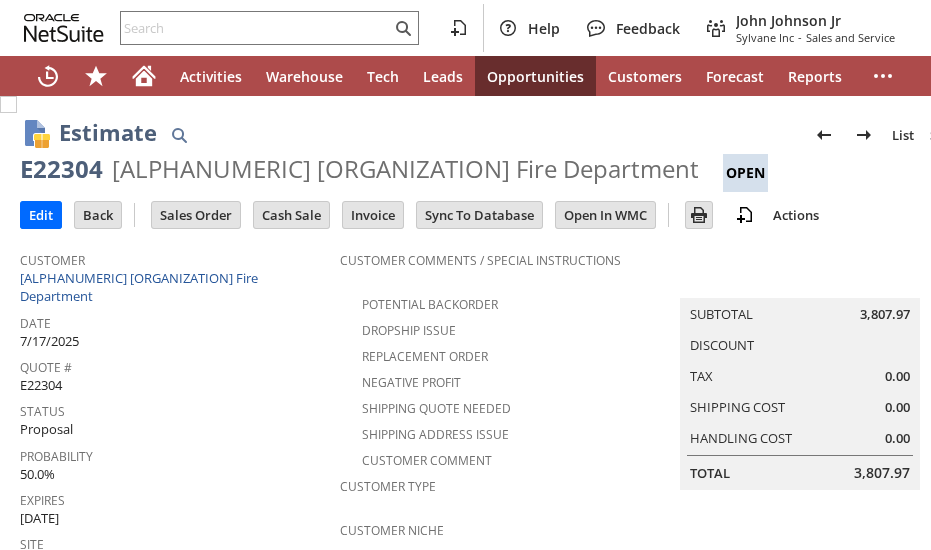 click on "Expires" at bounding box center [175, 497] 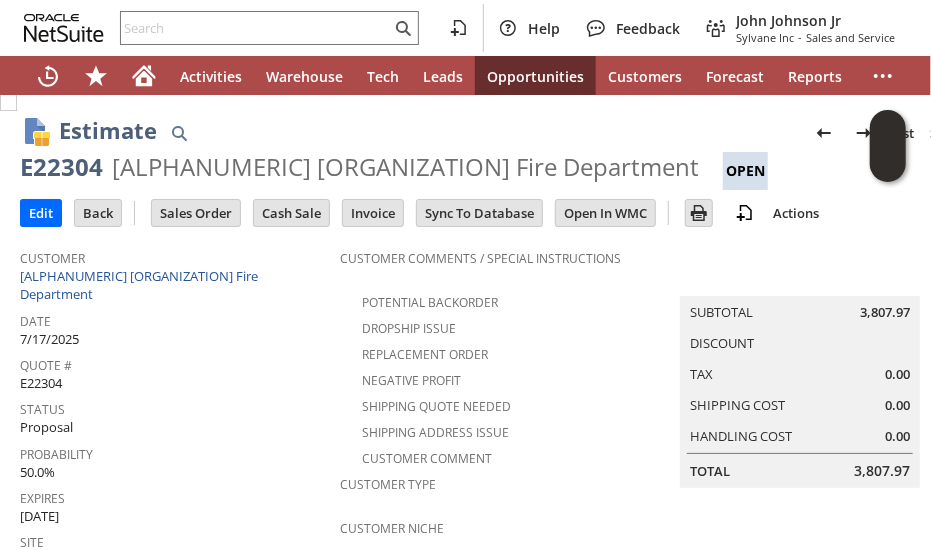 scroll, scrollTop: 0, scrollLeft: 0, axis: both 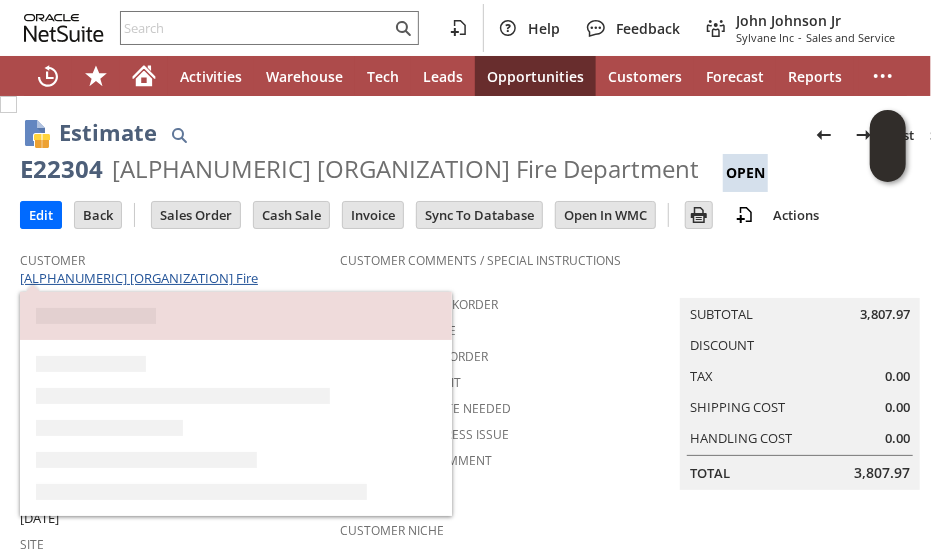 click on "[ALPHANUMERIC] [ORGANIZATION] Fire Department" at bounding box center (139, 287) 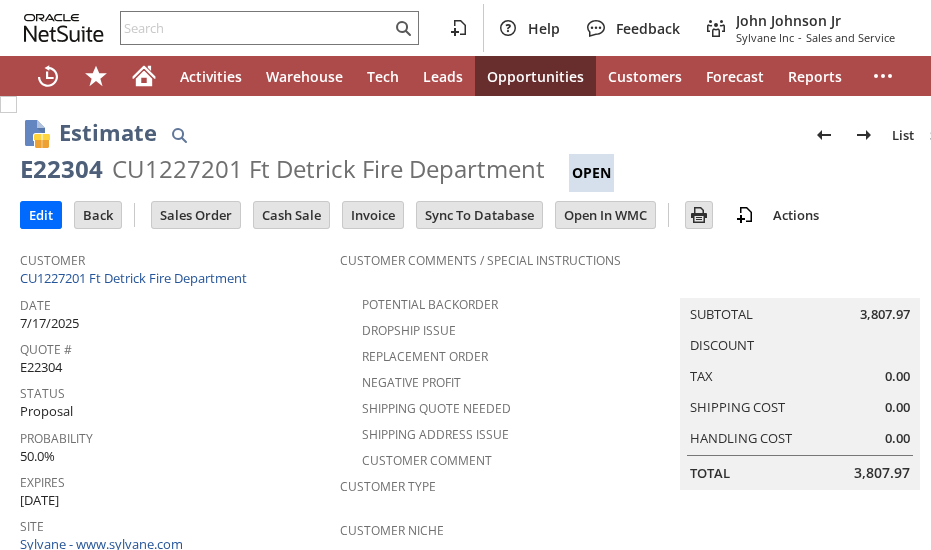 scroll, scrollTop: 0, scrollLeft: 0, axis: both 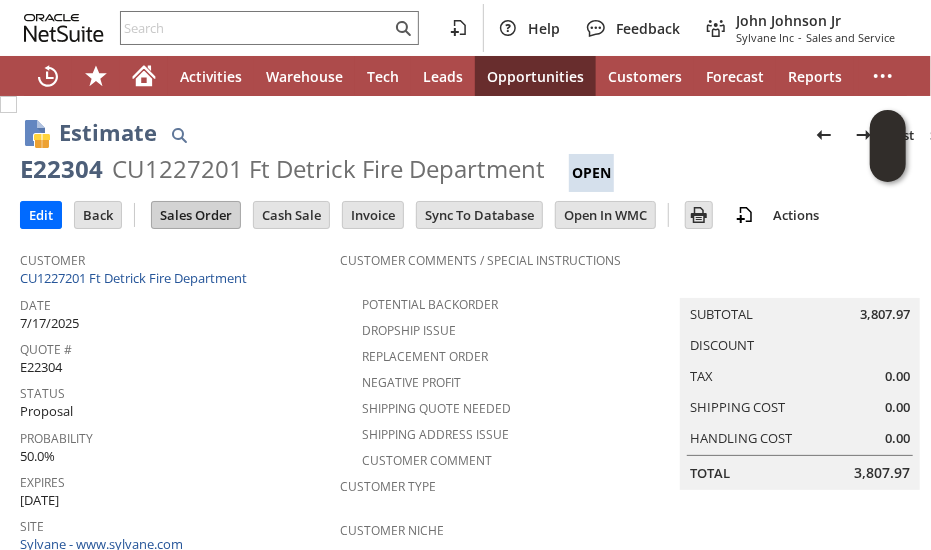 click on "Sales Order" at bounding box center (196, 215) 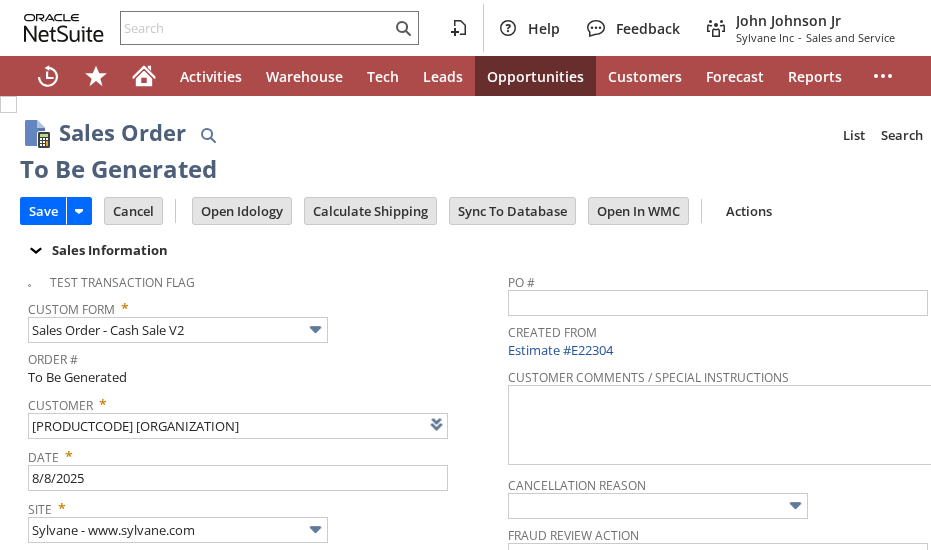 scroll, scrollTop: 0, scrollLeft: 0, axis: both 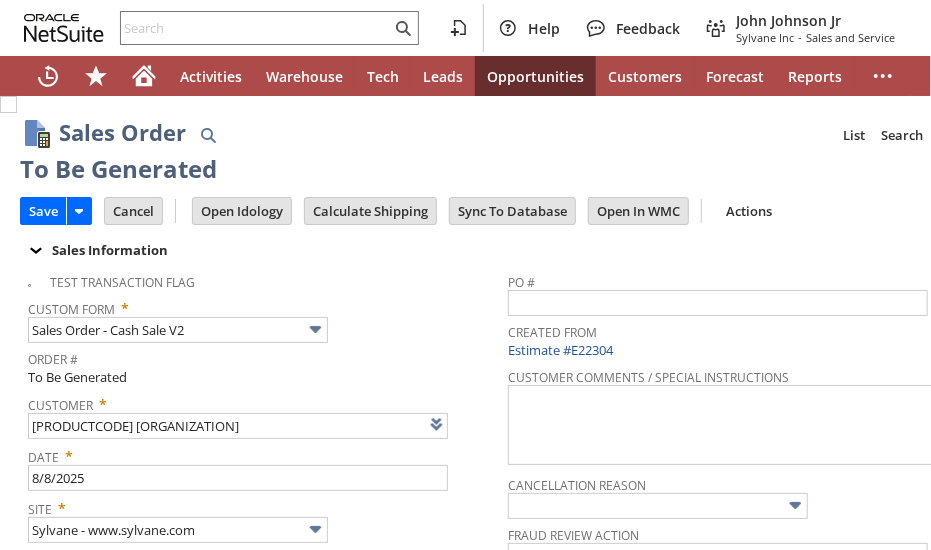 type on "[CREDITCARD]" 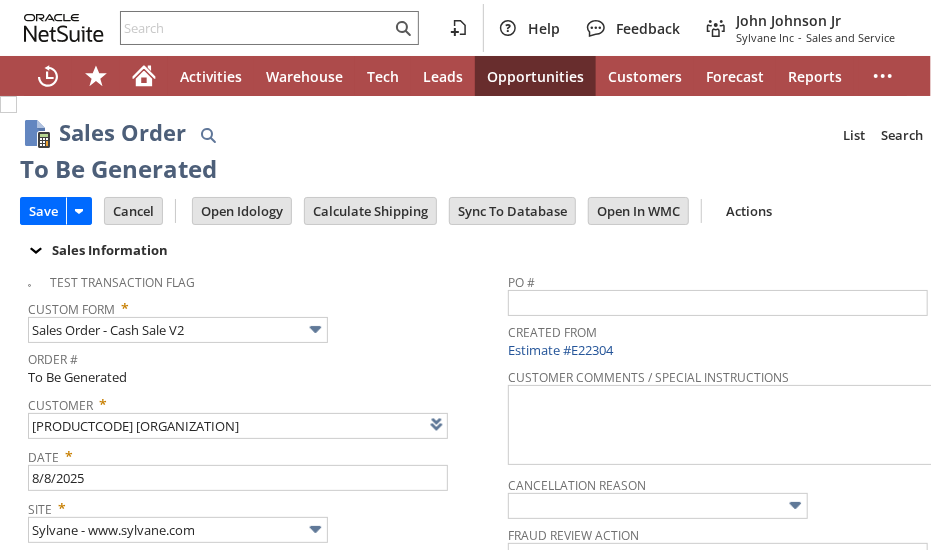 type on "OK" 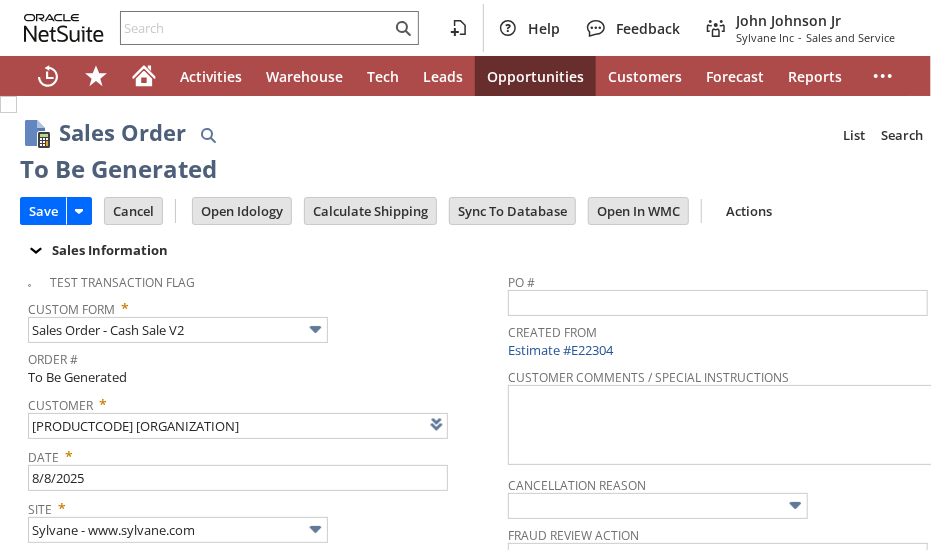 type on "Intelligent Recommendations ⁰" 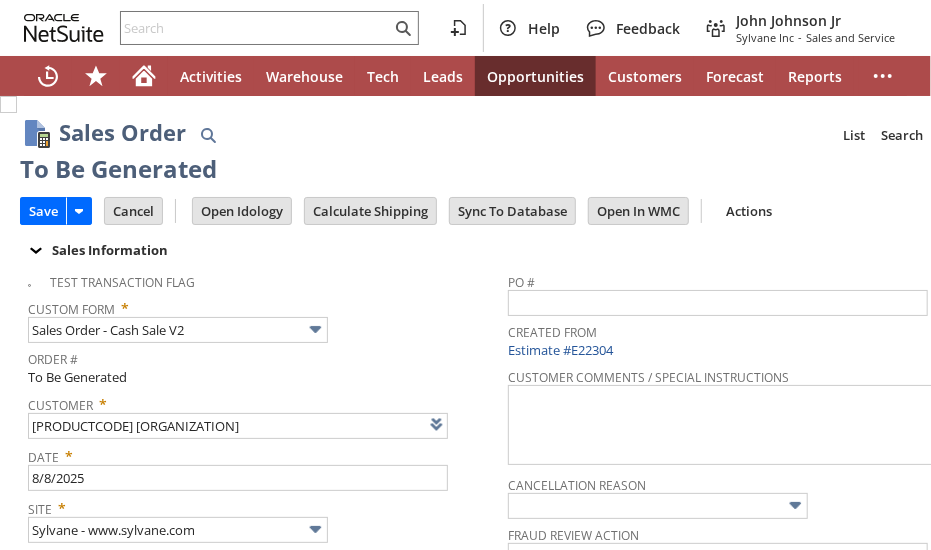 scroll, scrollTop: 1216, scrollLeft: 0, axis: vertical 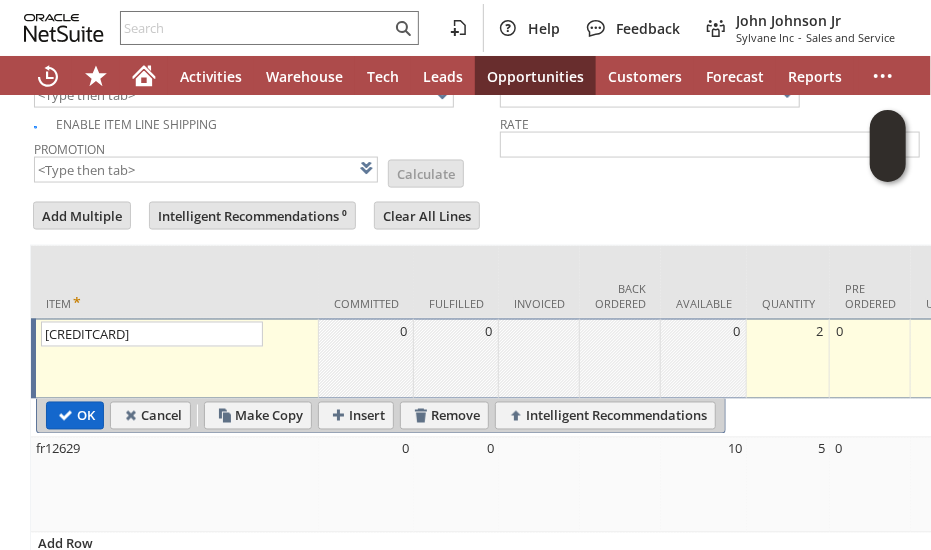 click on "OK" at bounding box center (75, 416) 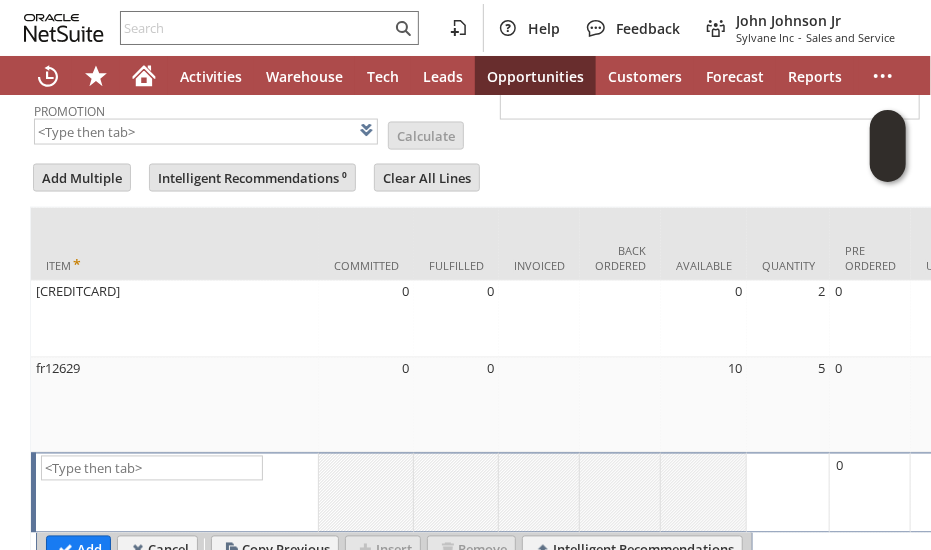 click on "Sales Order
List
Search
More
Add To Shortcuts
To Be Generated
Go
Save
Save
Save & New
Save & Print
Cancel" at bounding box center [500, -256] 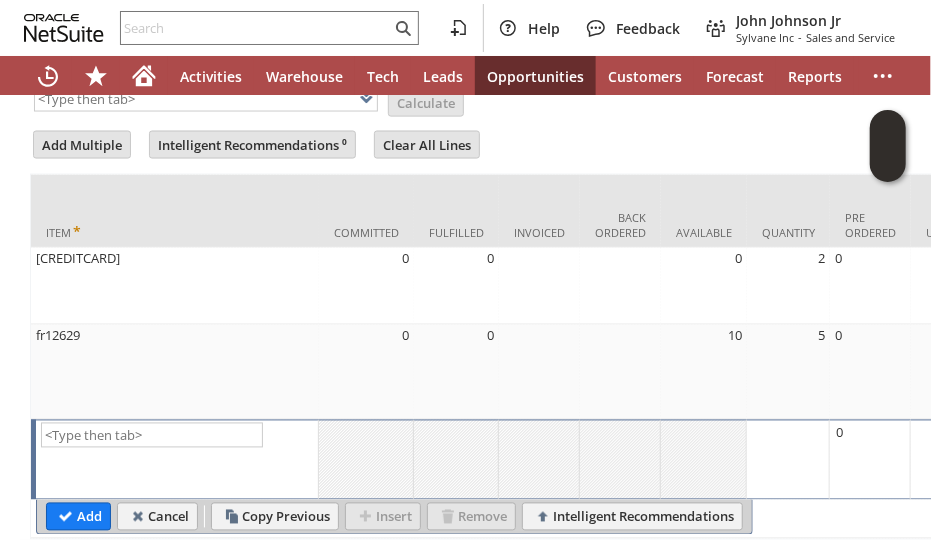scroll, scrollTop: 1296, scrollLeft: 0, axis: vertical 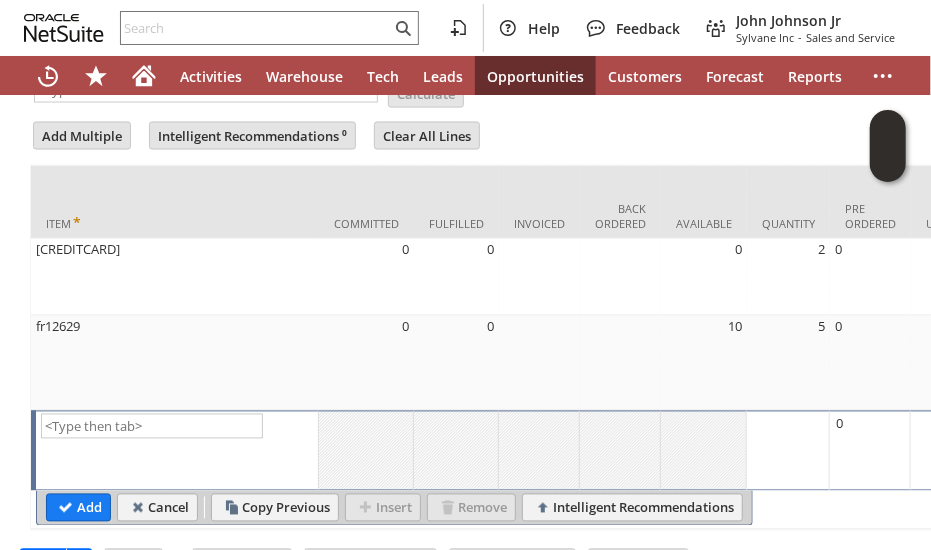 click on "Coupon Code
Enable Item Line Shipping
Promotion
List
Calculate
Transaction Discount
Rate
Add Multiple
Intelligent Recommendations ⁰" at bounding box center (500, 251) 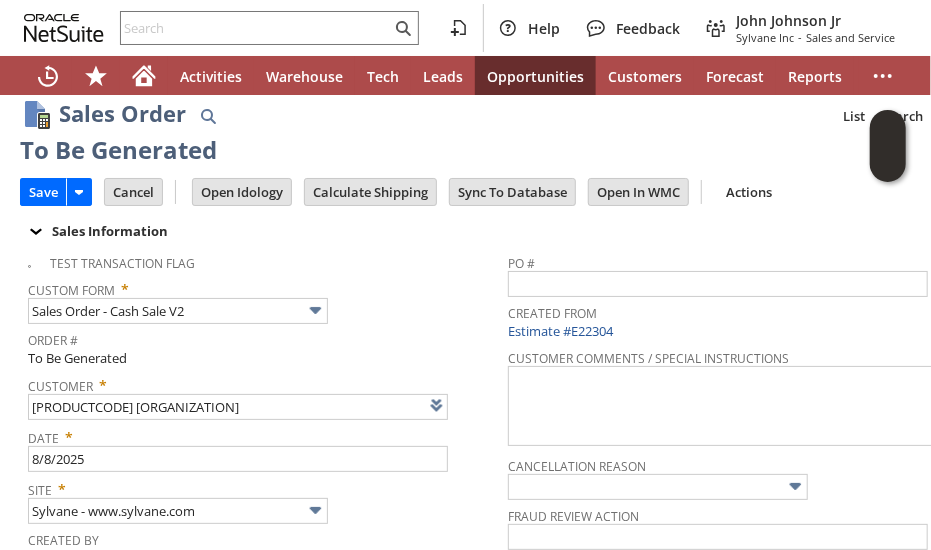 scroll, scrollTop: 0, scrollLeft: 0, axis: both 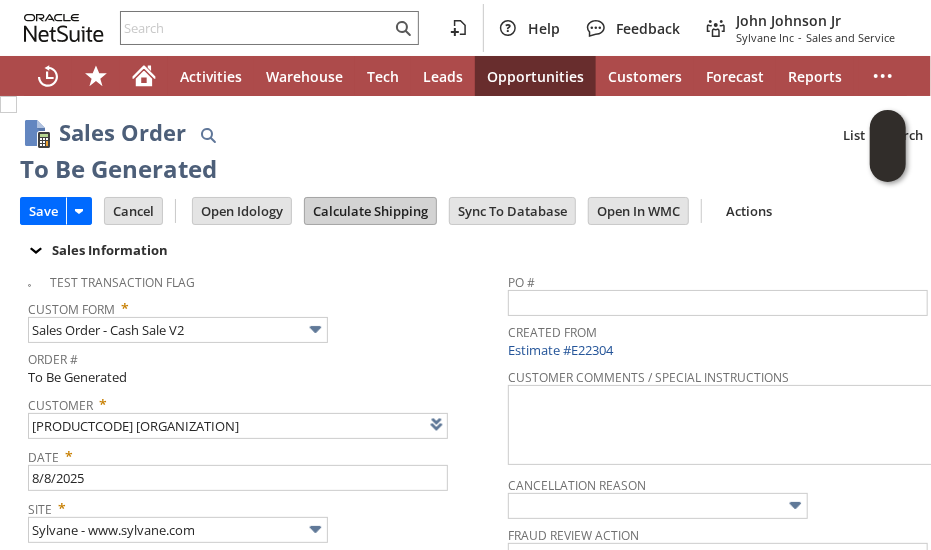 click on "Calculate Shipping" at bounding box center (370, 211) 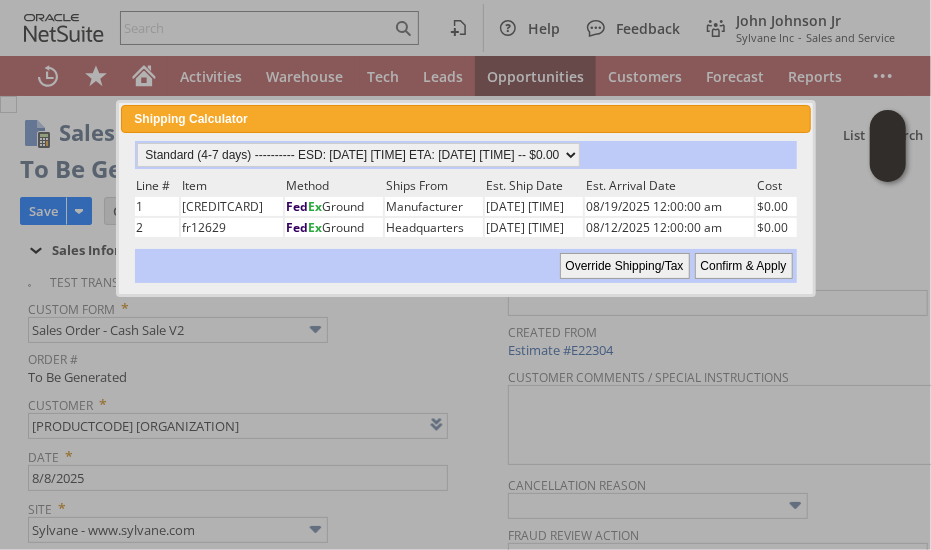click on "Confirm & Apply" at bounding box center [744, 266] 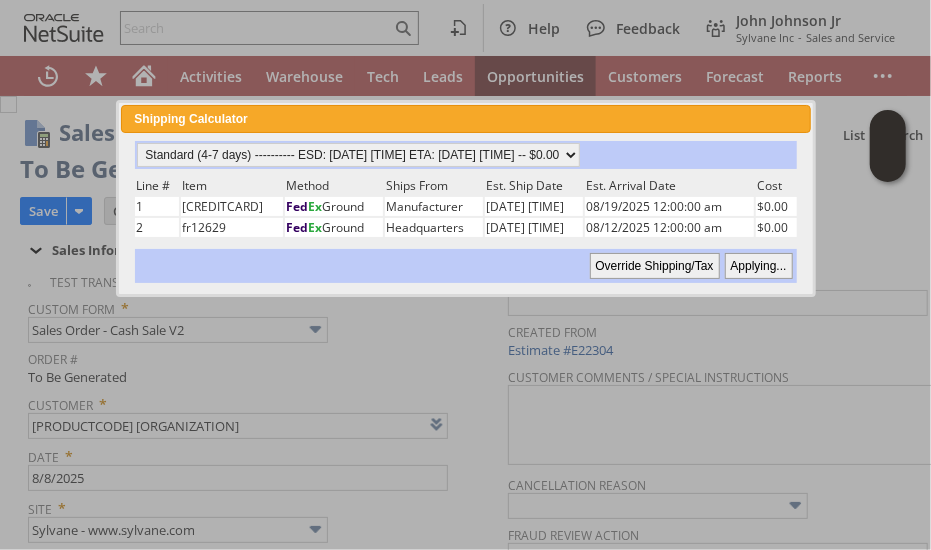 type 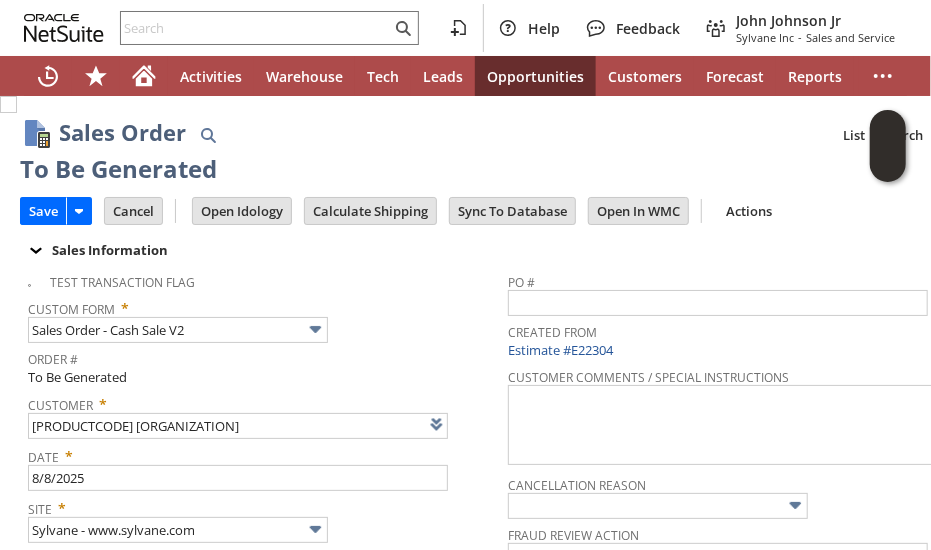 scroll, scrollTop: 1341, scrollLeft: 0, axis: vertical 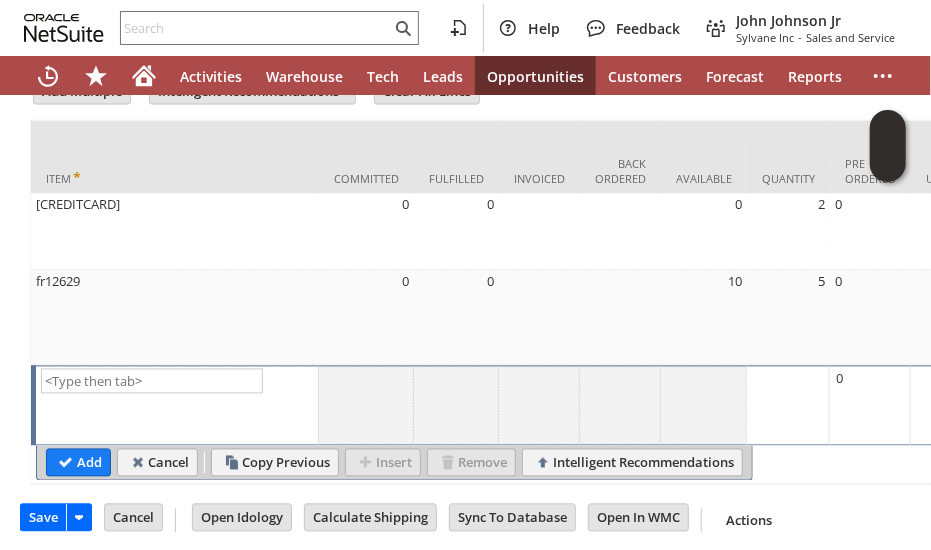 click on "Sales Order
List
Search
More
Add To Shortcuts
To Be Generated
Go
Save
Save
Save & New
Save & Print
Cancel" at bounding box center [500, -343] 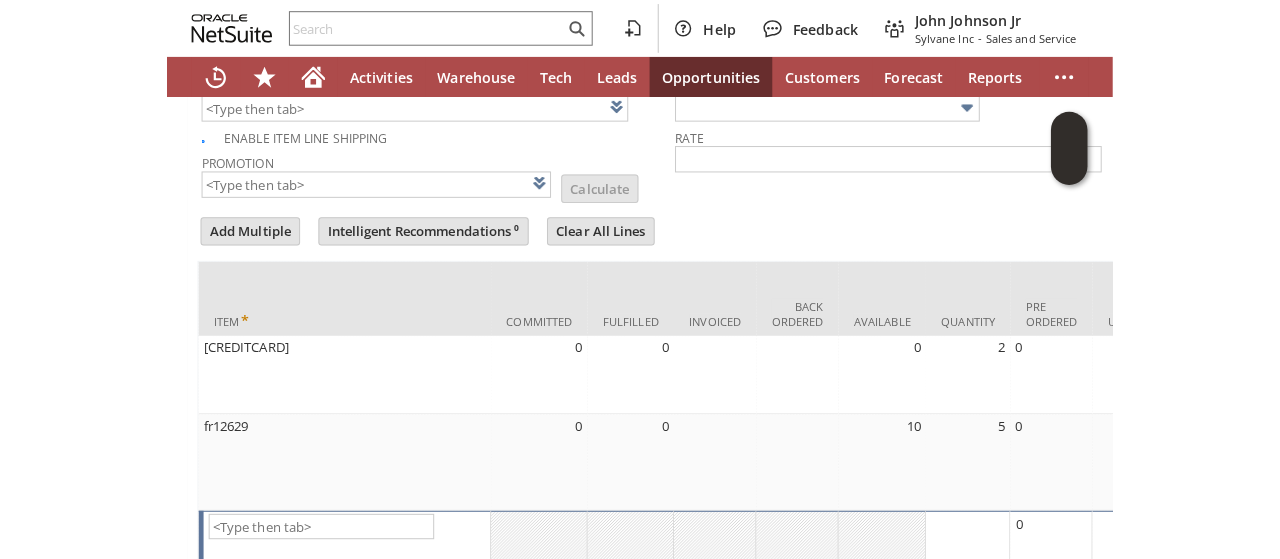 scroll, scrollTop: 1101, scrollLeft: 0, axis: vertical 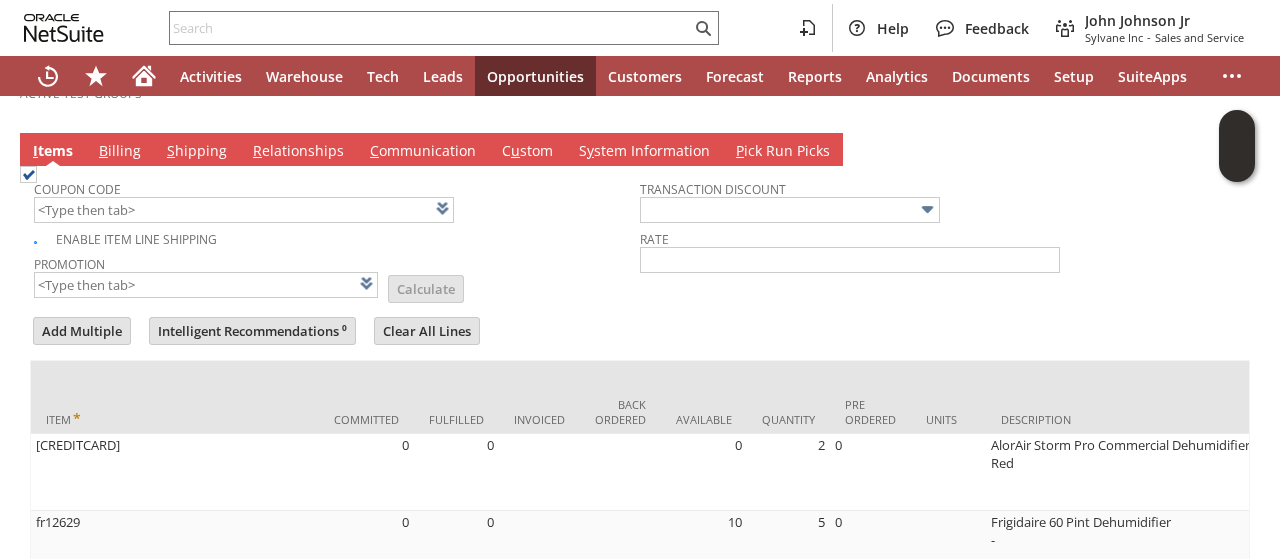click on "Transaction Discount
Rate" at bounding box center [943, 235] 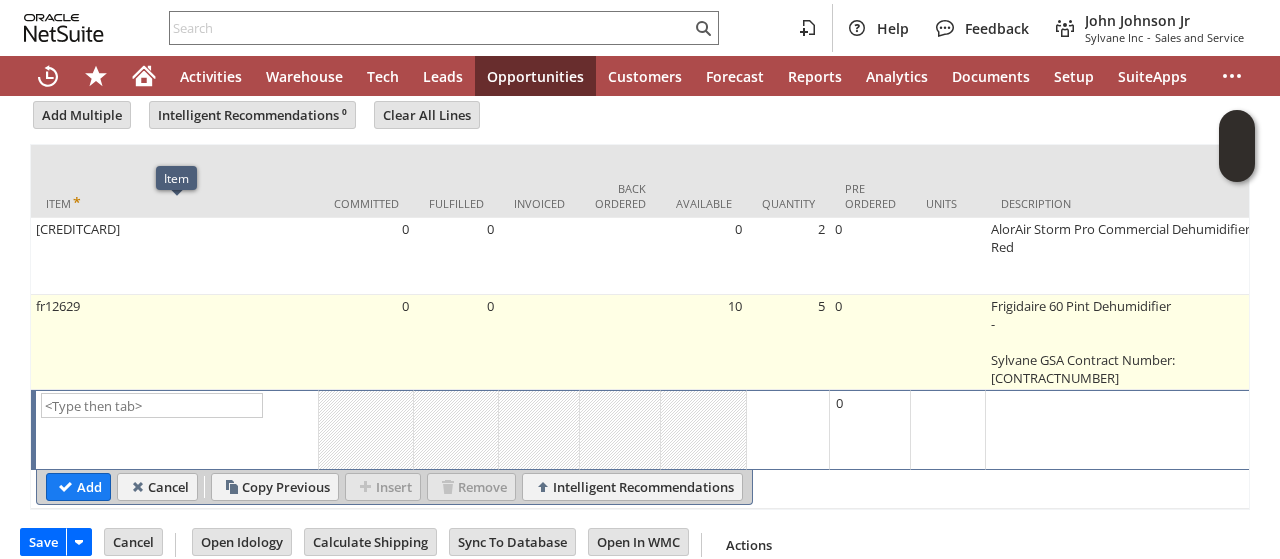 scroll, scrollTop: 1277, scrollLeft: 0, axis: vertical 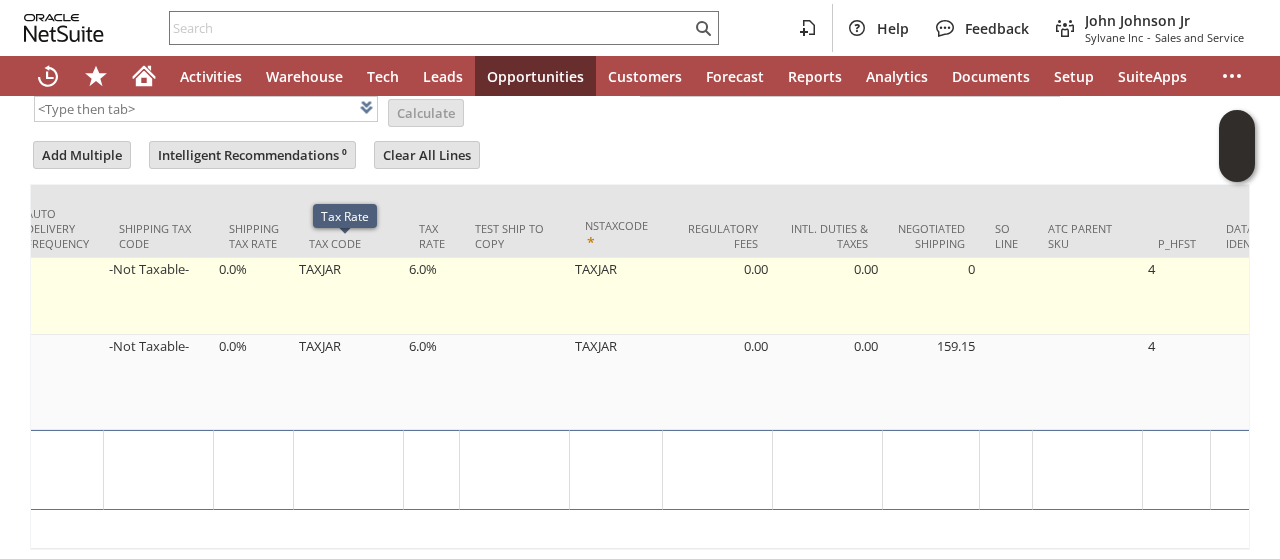 click on "6.0%" at bounding box center [432, 296] 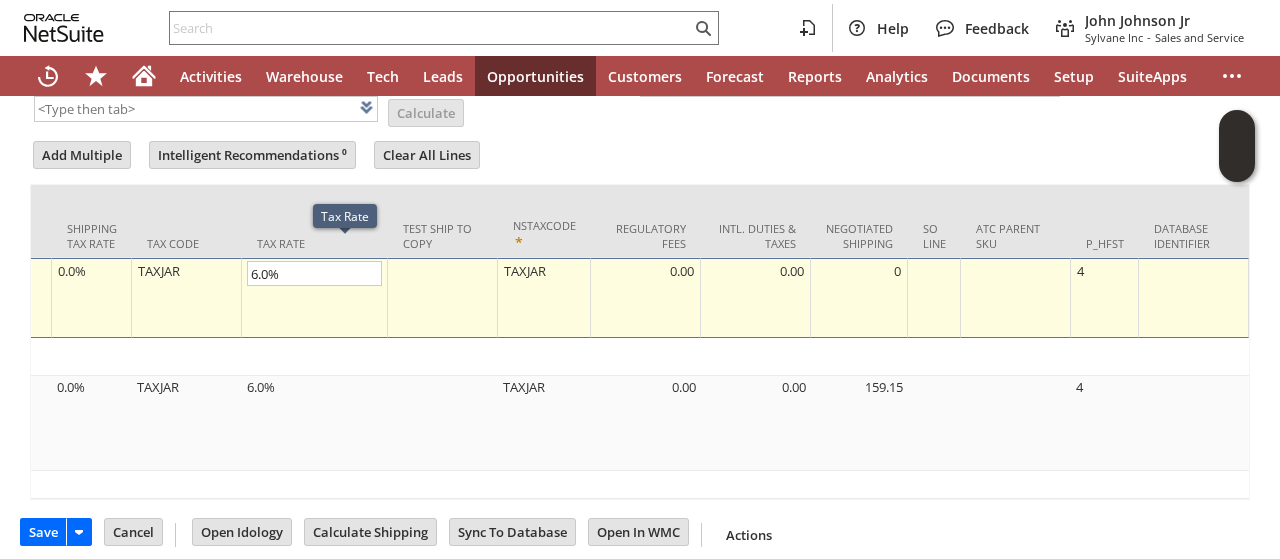 scroll, scrollTop: 0, scrollLeft: 3870, axis: horizontal 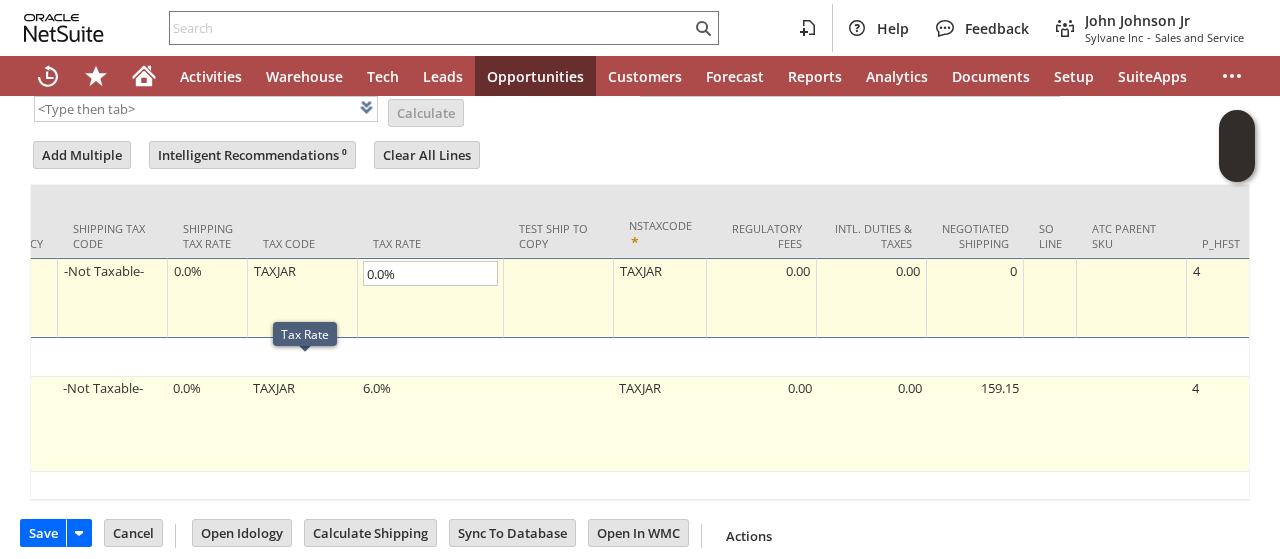 click on "6.0%" at bounding box center (431, 424) 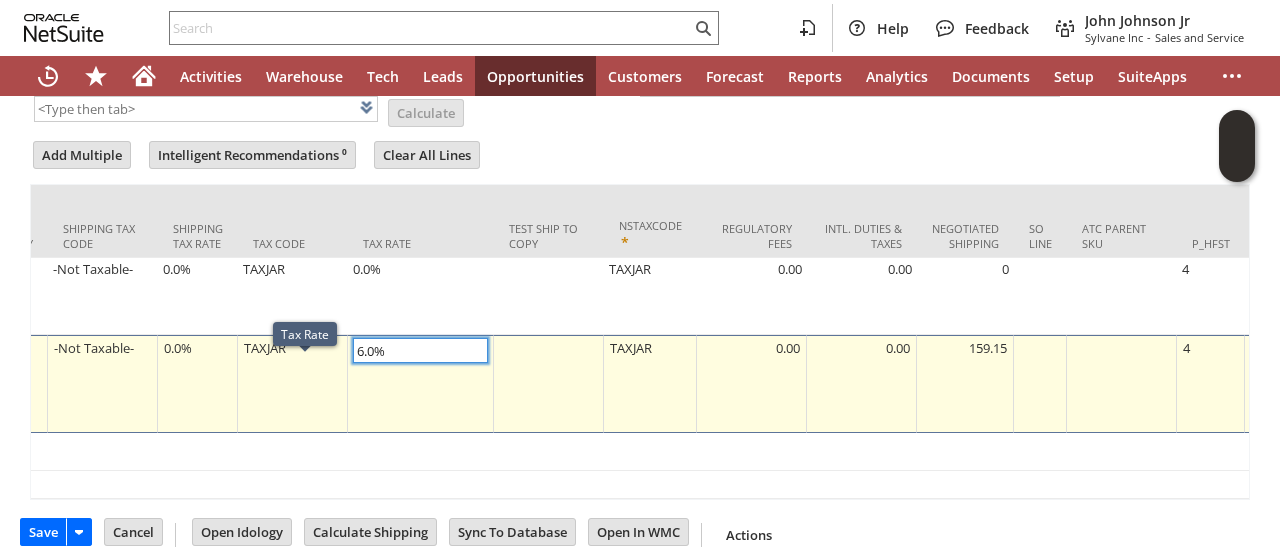 scroll, scrollTop: 0, scrollLeft: 3869, axis: horizontal 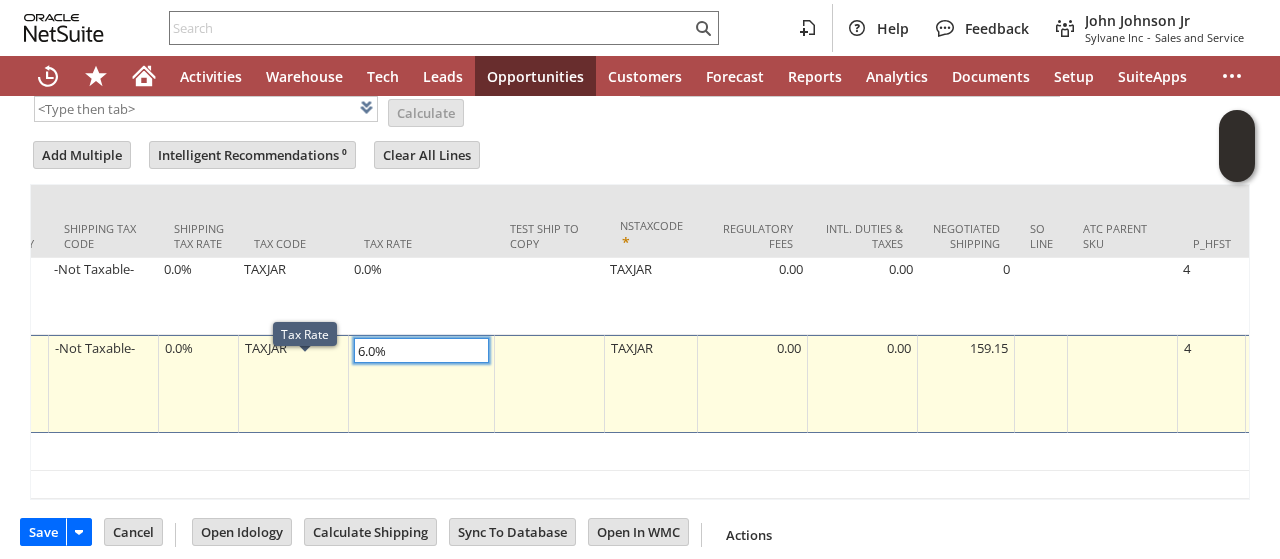click on "6.0%" at bounding box center (422, 384) 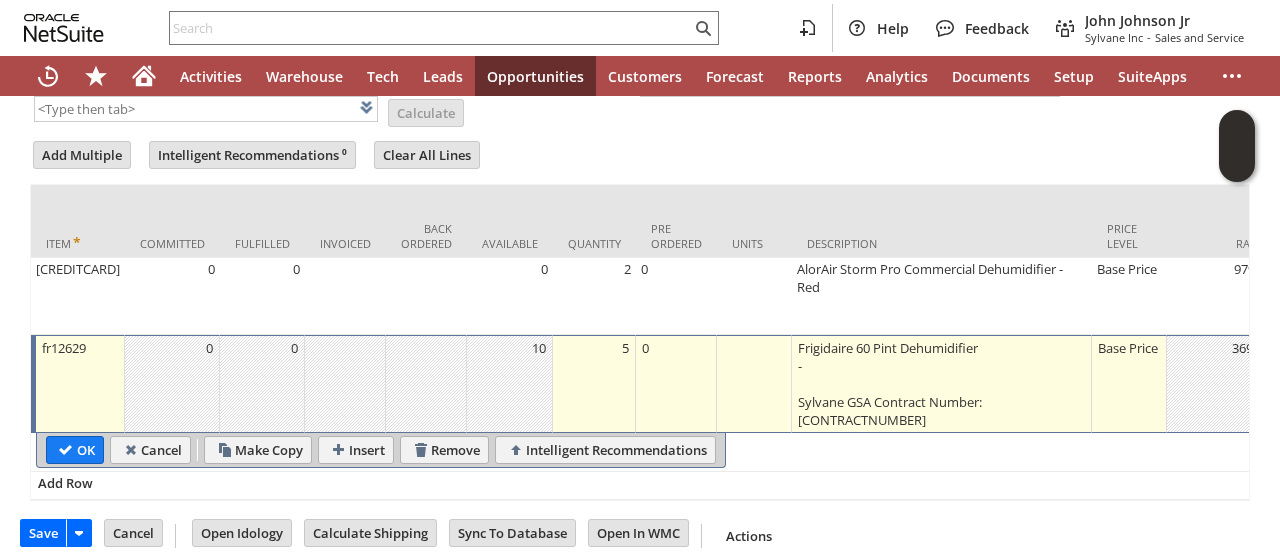 scroll, scrollTop: 0, scrollLeft: 23, axis: horizontal 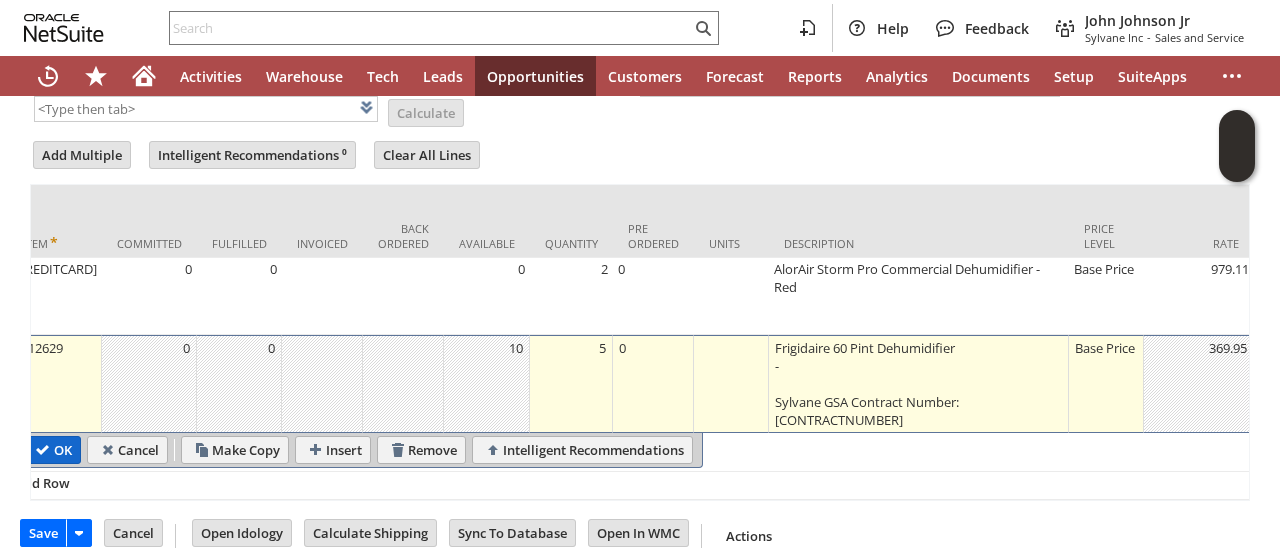 type on "0.0%" 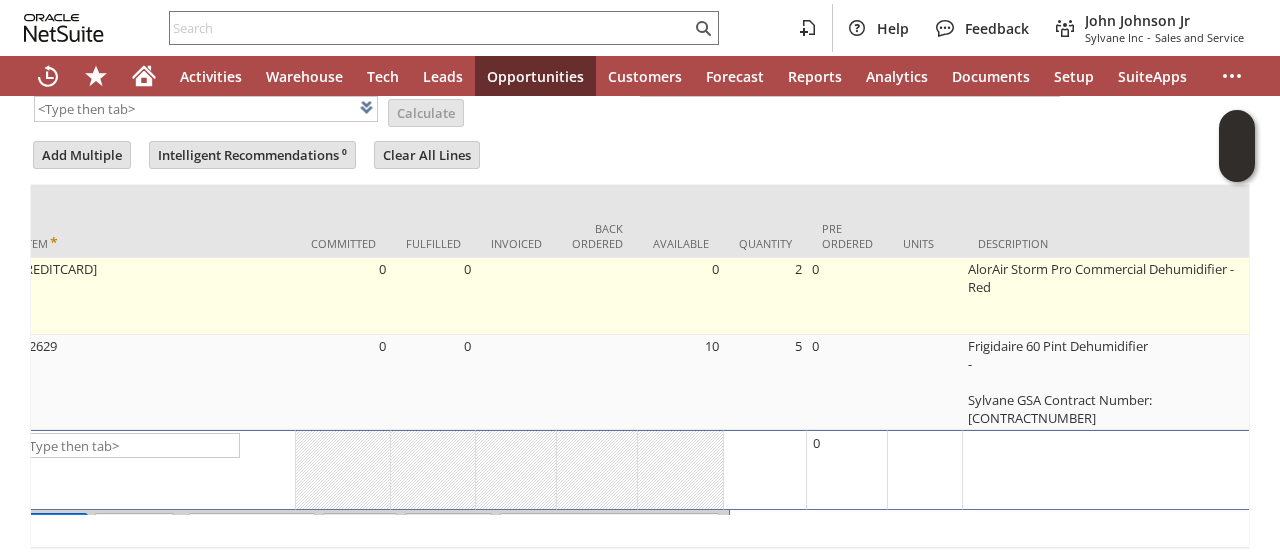 scroll, scrollTop: 0, scrollLeft: 10, axis: horizontal 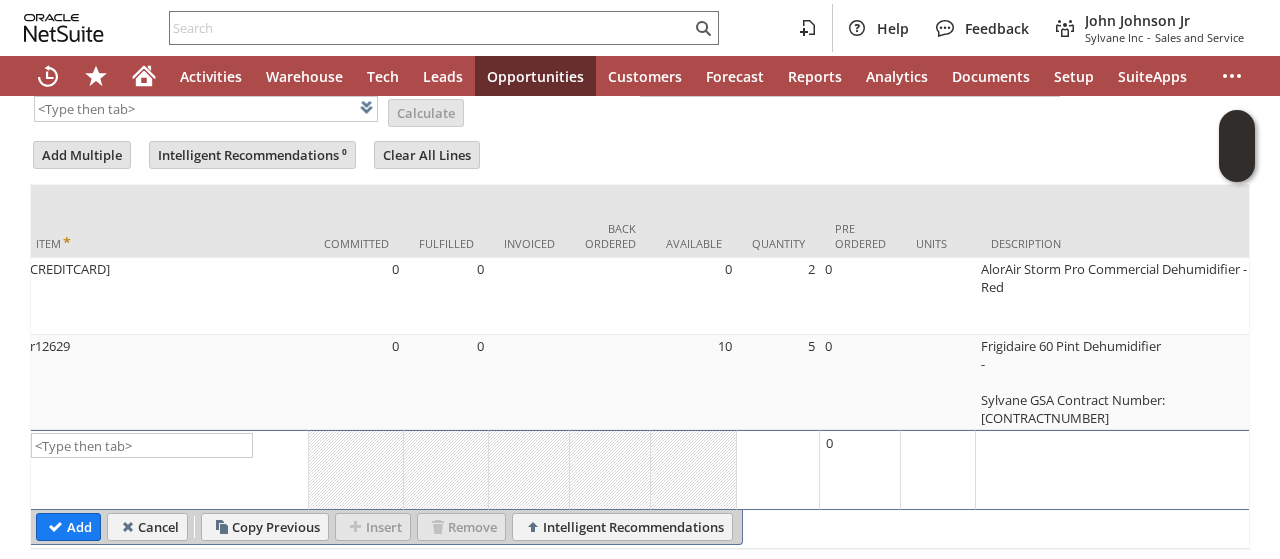 click on "Add Multiple
Intelligent Recommendations ⁰
Clear All Lines
Line Items
All
Item
*
Committed
Fulfilled
Invoiced
Back Ordered
Available
Quantity" at bounding box center [640, 344] 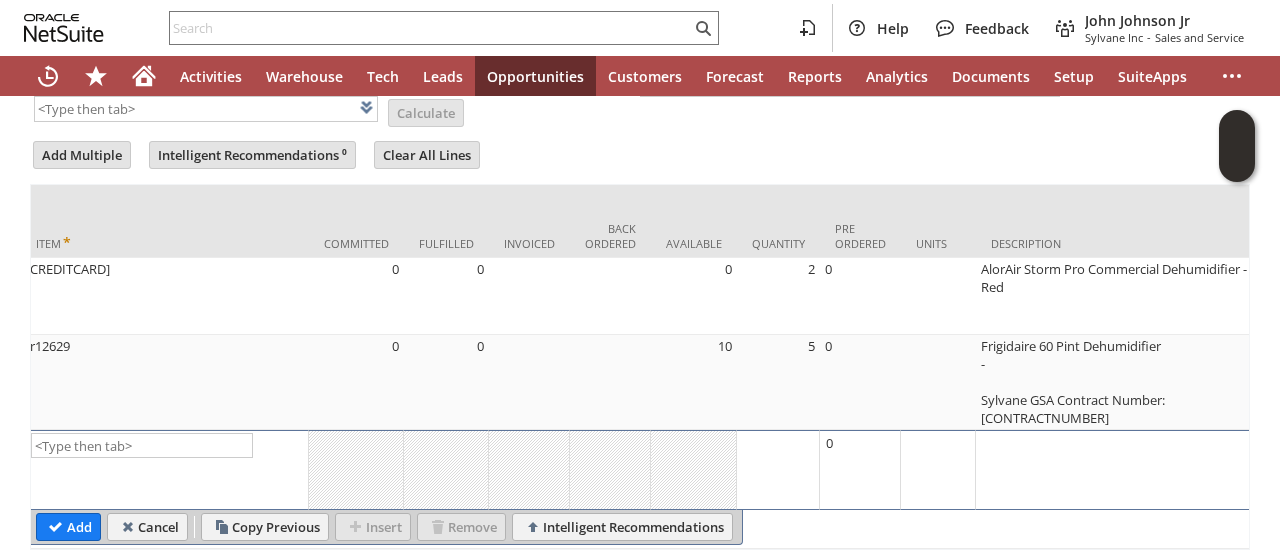 scroll, scrollTop: 1237, scrollLeft: 0, axis: vertical 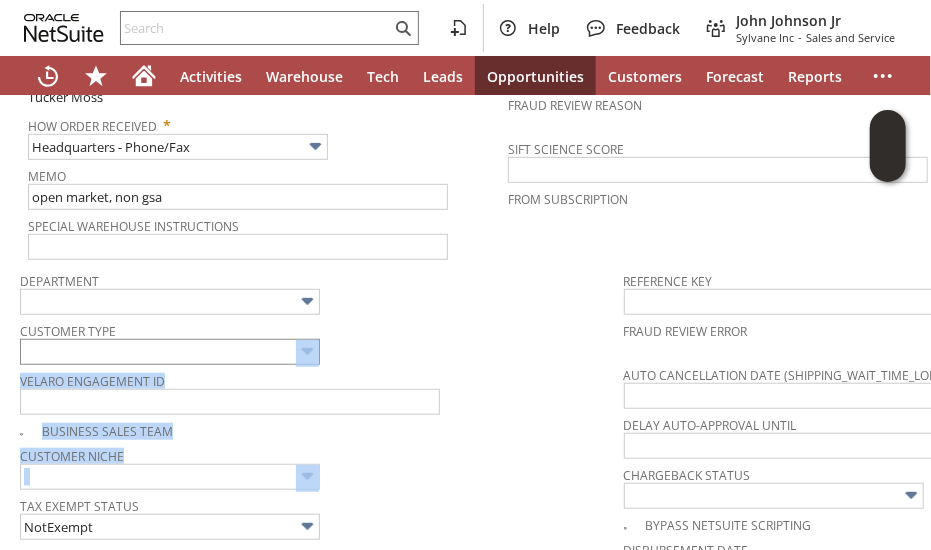 drag, startPoint x: 519, startPoint y: 465, endPoint x: 264, endPoint y: 349, distance: 280.1446 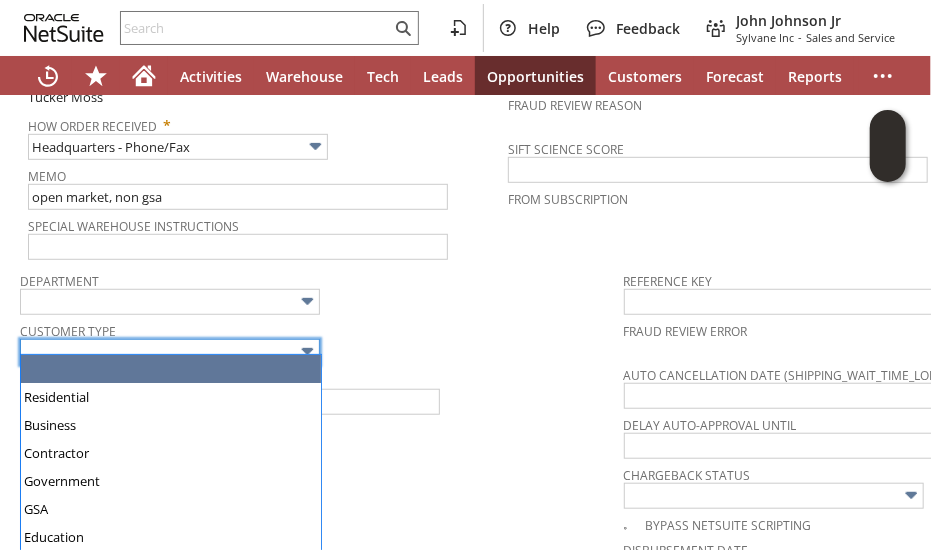 click at bounding box center [170, 352] 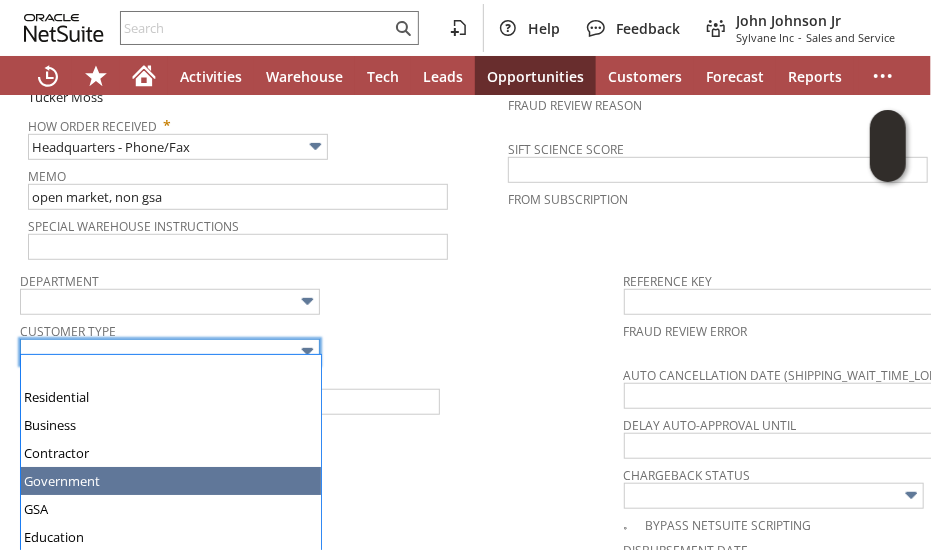 type on "Government" 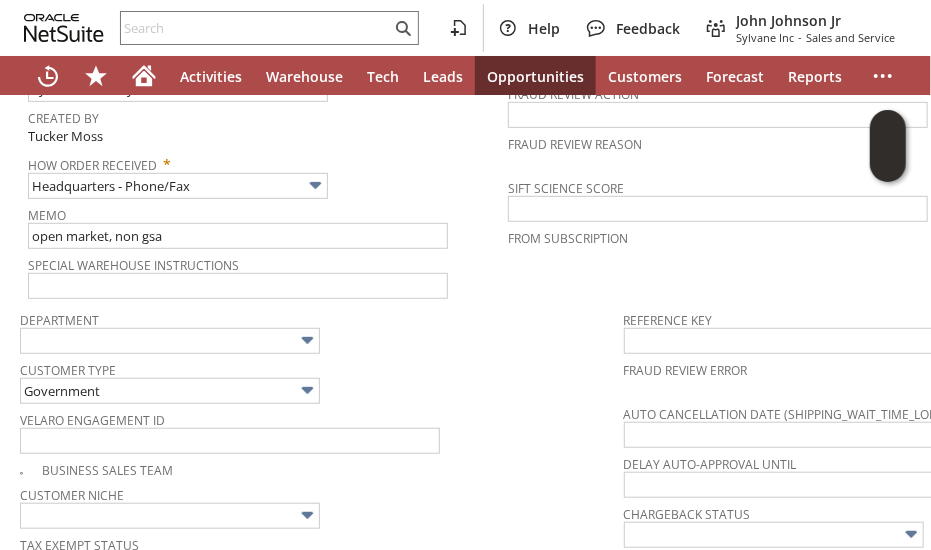 click on "Customer Niche" at bounding box center [322, 506] 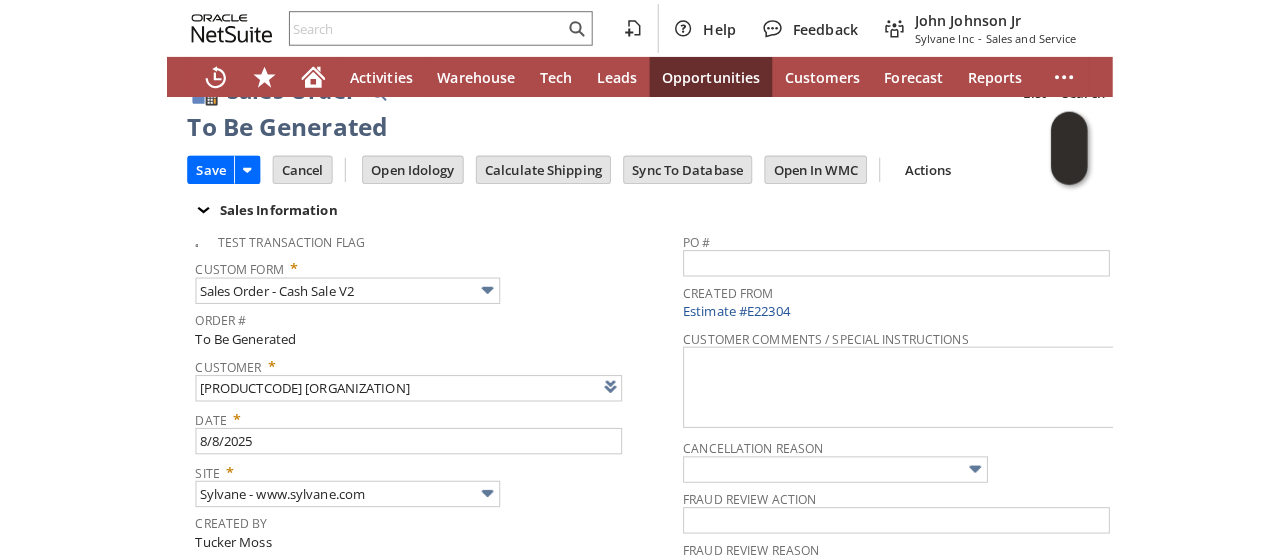scroll, scrollTop: 0, scrollLeft: 0, axis: both 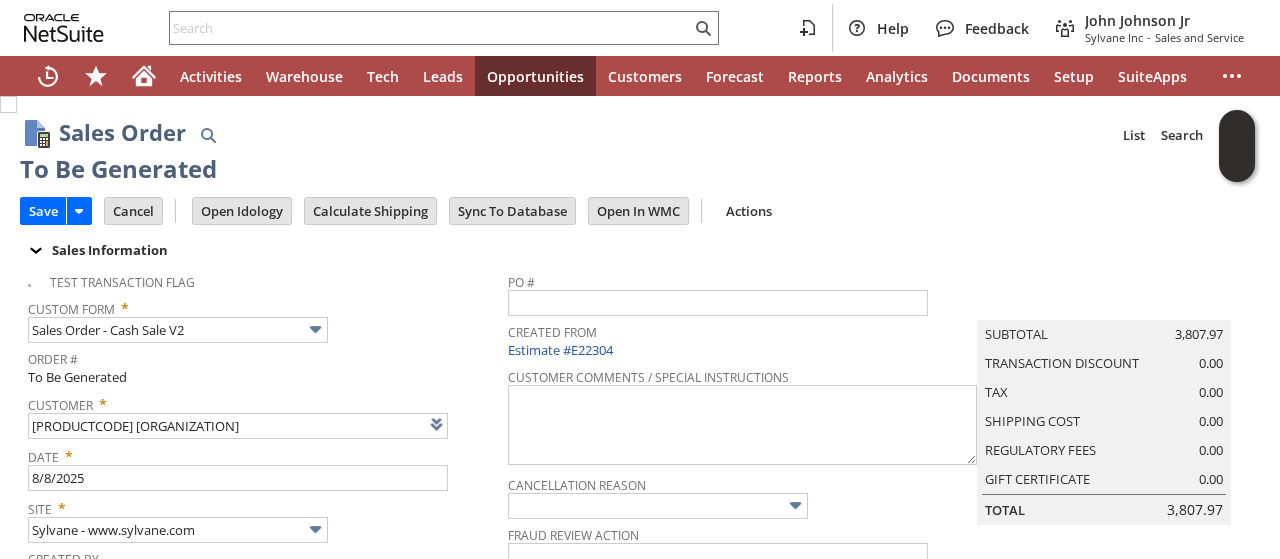 click on "Save
Save
Save & New
Save & Print
Cancel
Open Idology
Calculate Shipping" at bounding box center (640, 212) 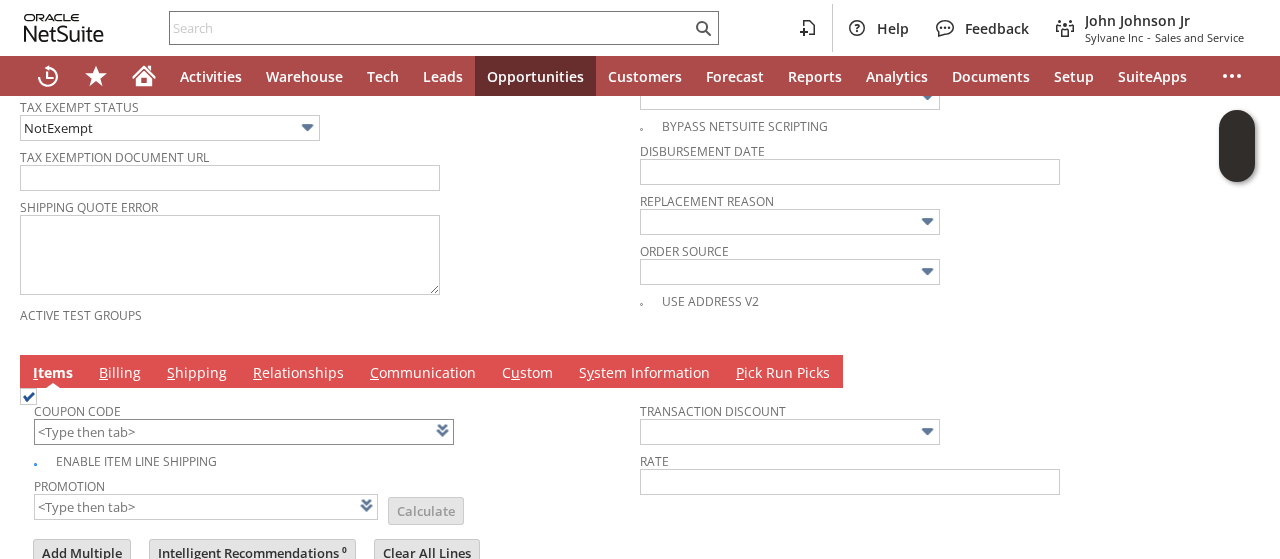 scroll, scrollTop: 880, scrollLeft: 0, axis: vertical 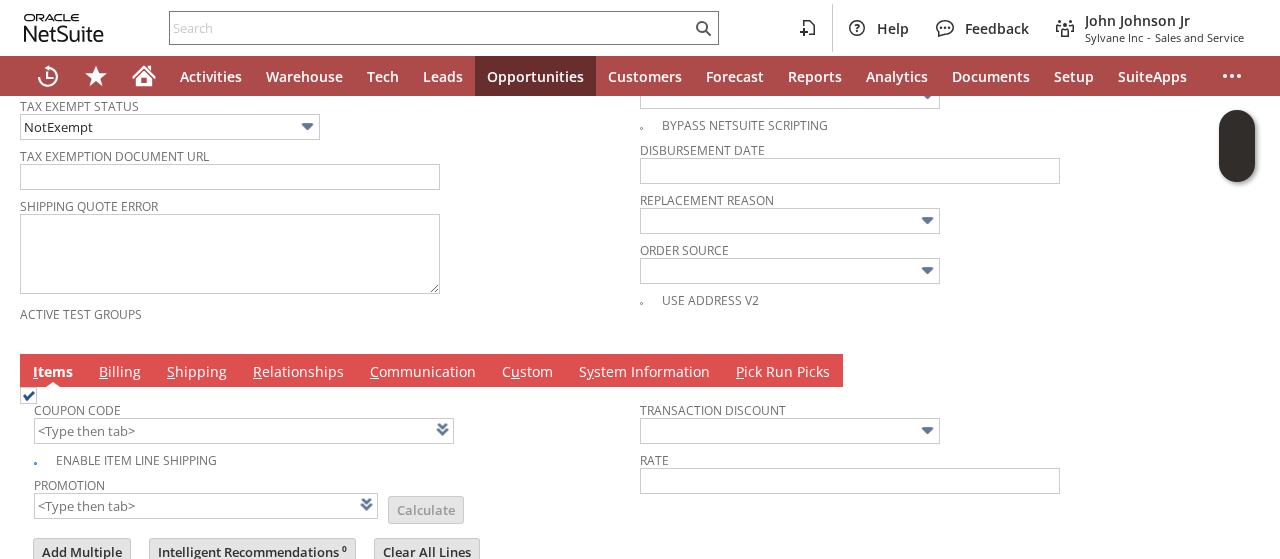 click on "B illing" at bounding box center (120, 373) 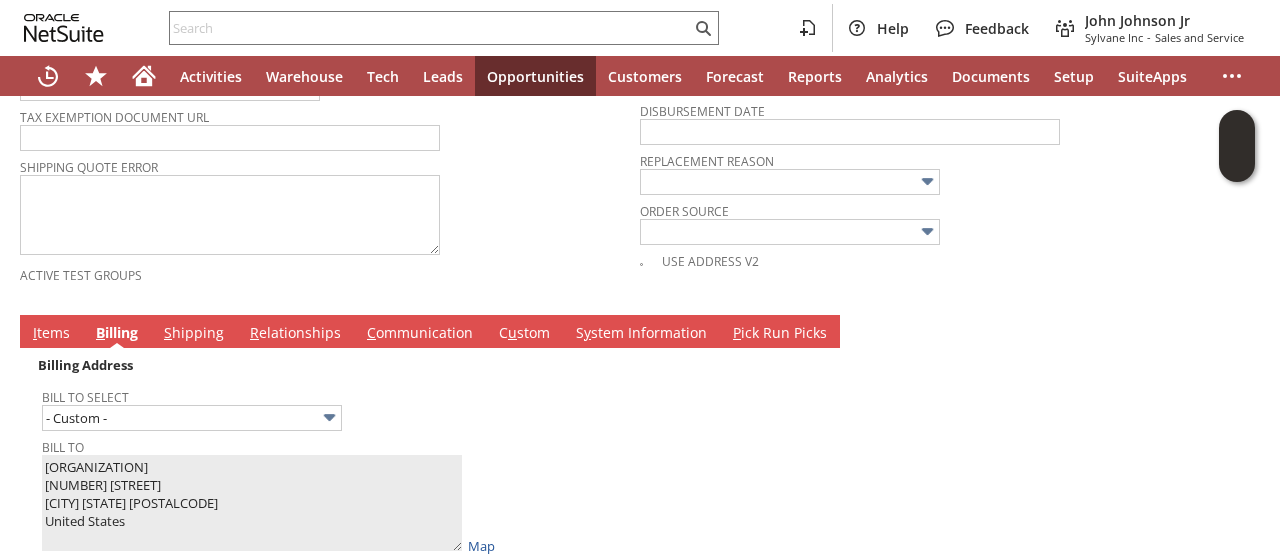 click on "Bill To Select
- Custom -" at bounding box center [341, 405] 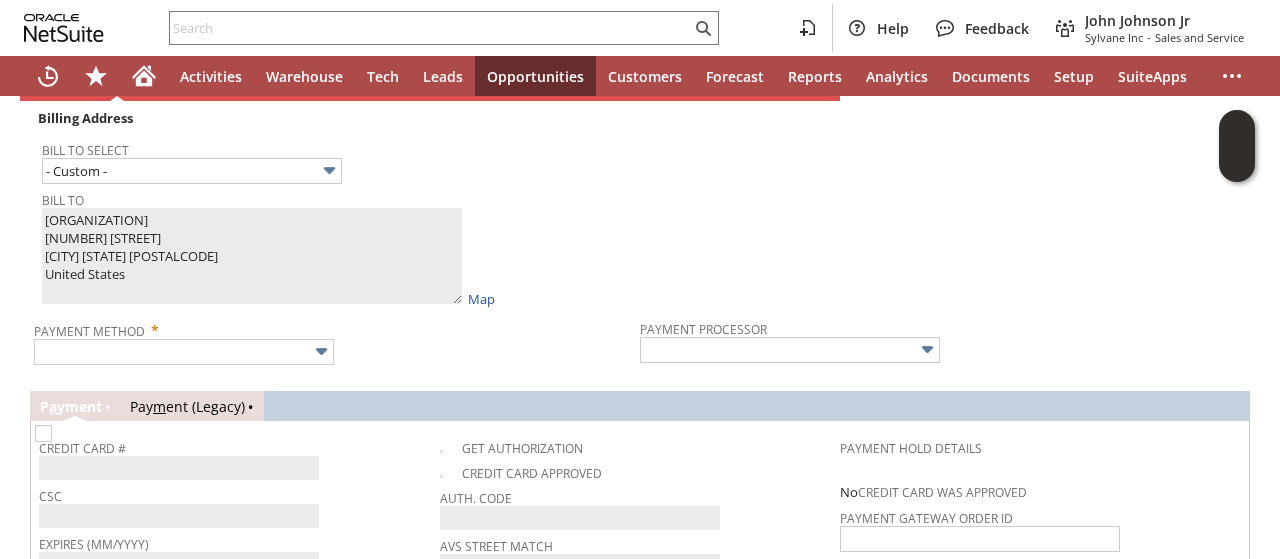 scroll, scrollTop: 1320, scrollLeft: 0, axis: vertical 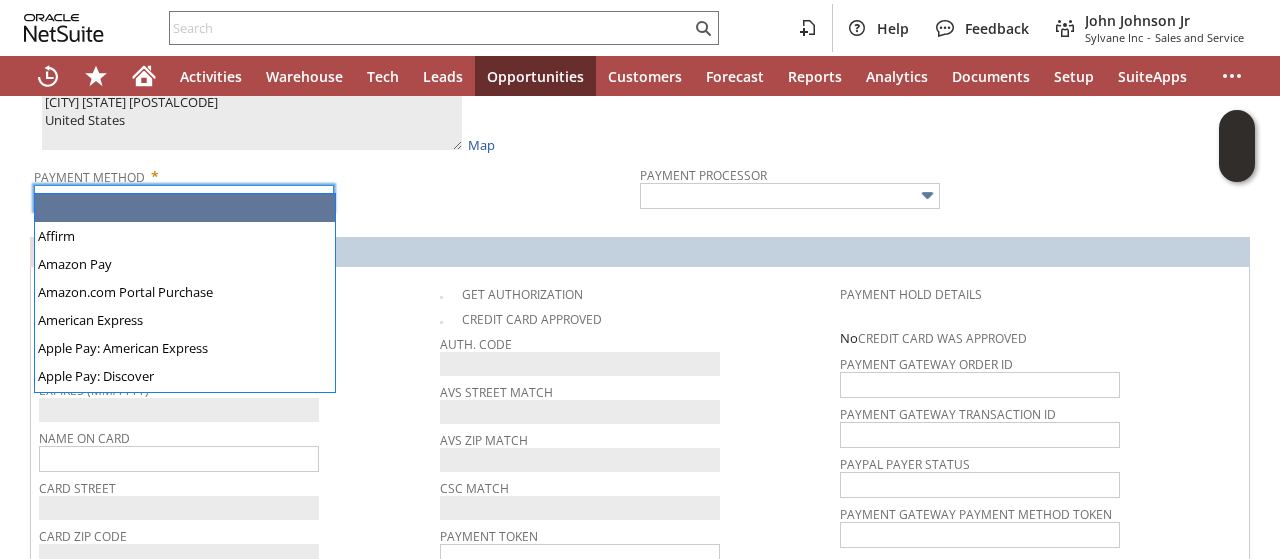 click at bounding box center [184, 198] 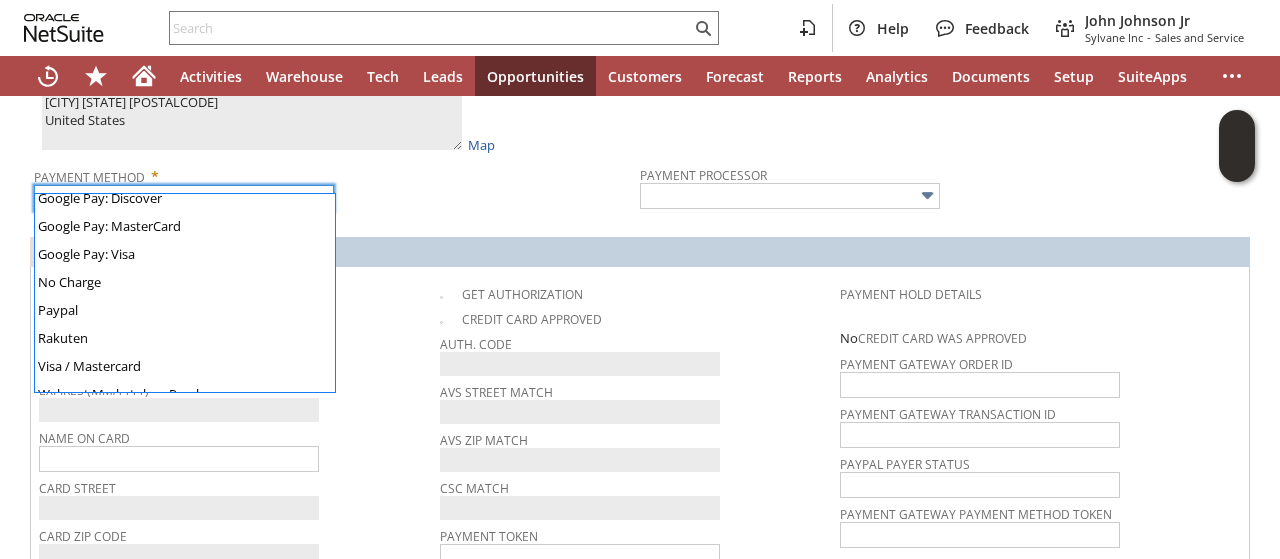 scroll, scrollTop: 518, scrollLeft: 0, axis: vertical 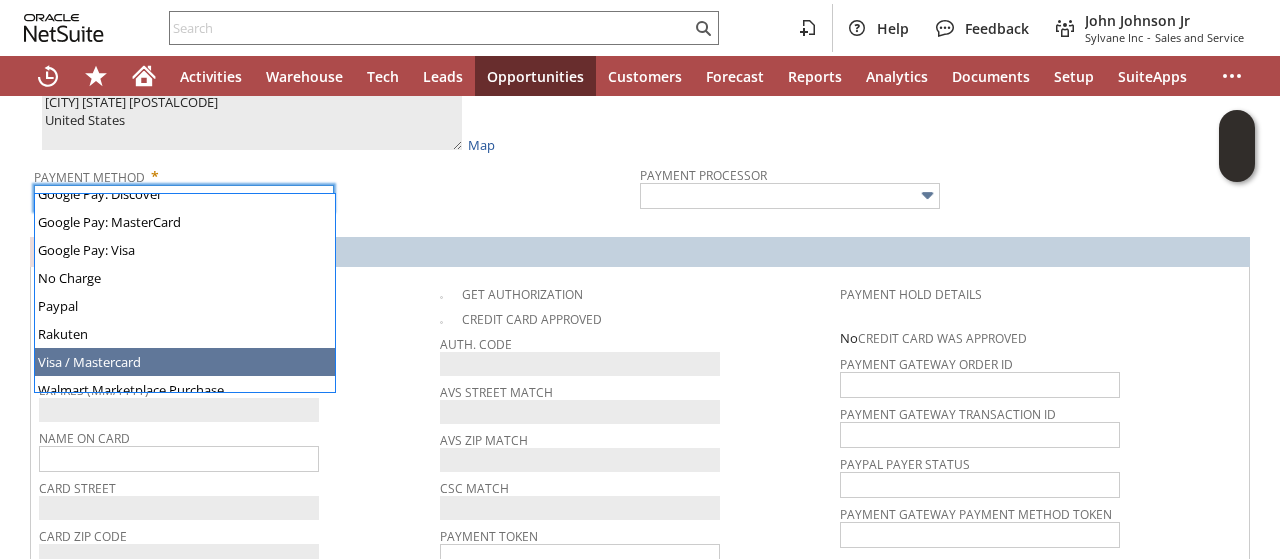 type on "Visa / Mastercard" 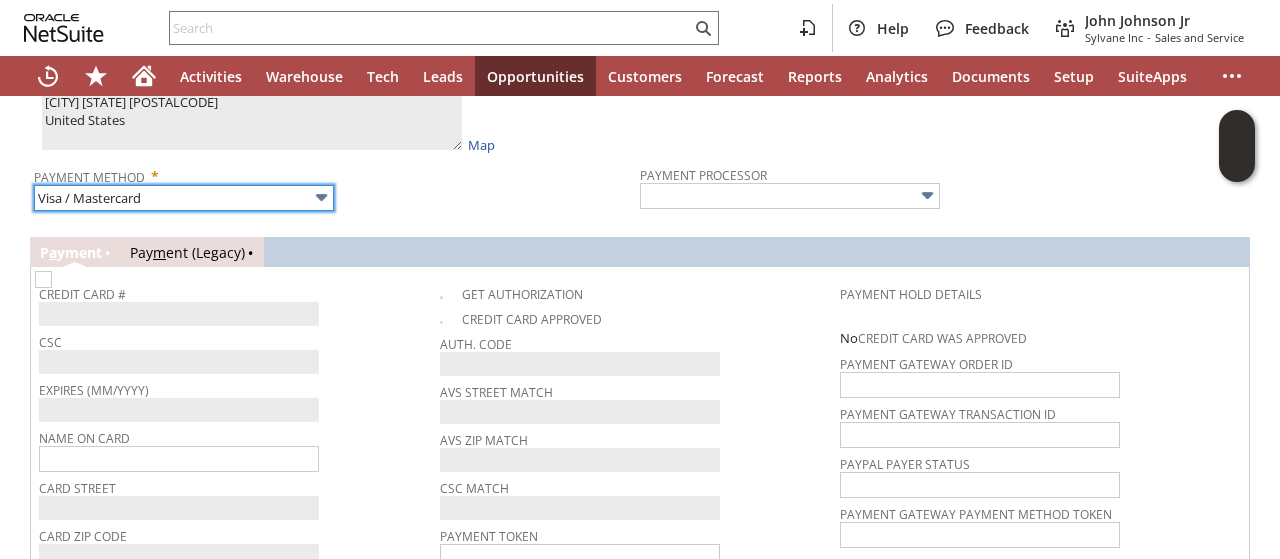 type on "Braintree" 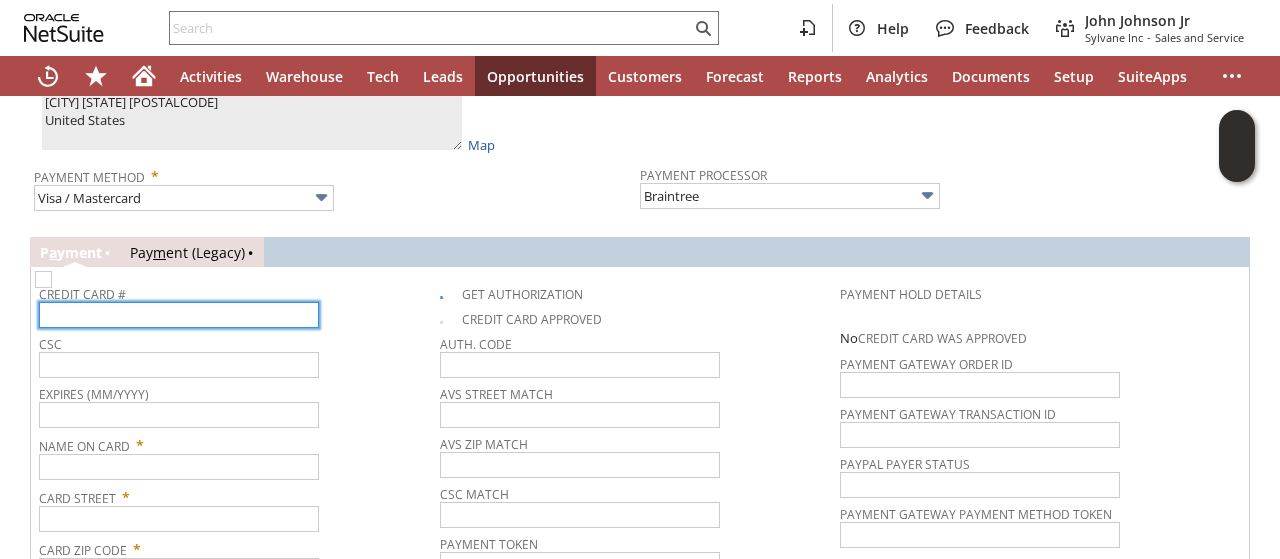 click at bounding box center (179, 315) 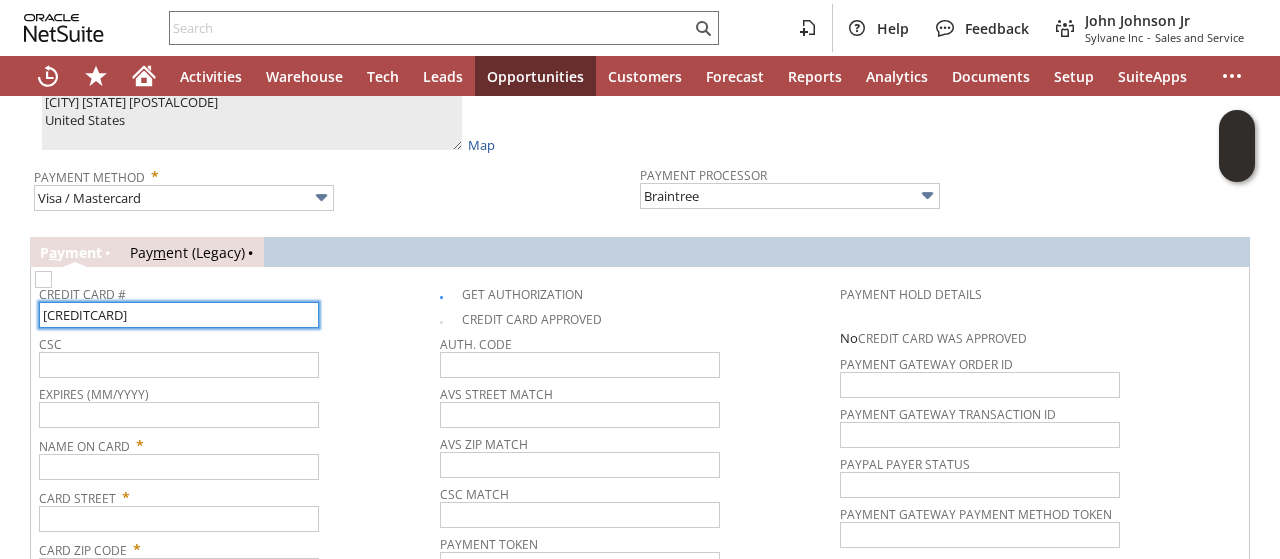 type on "5568628000474677" 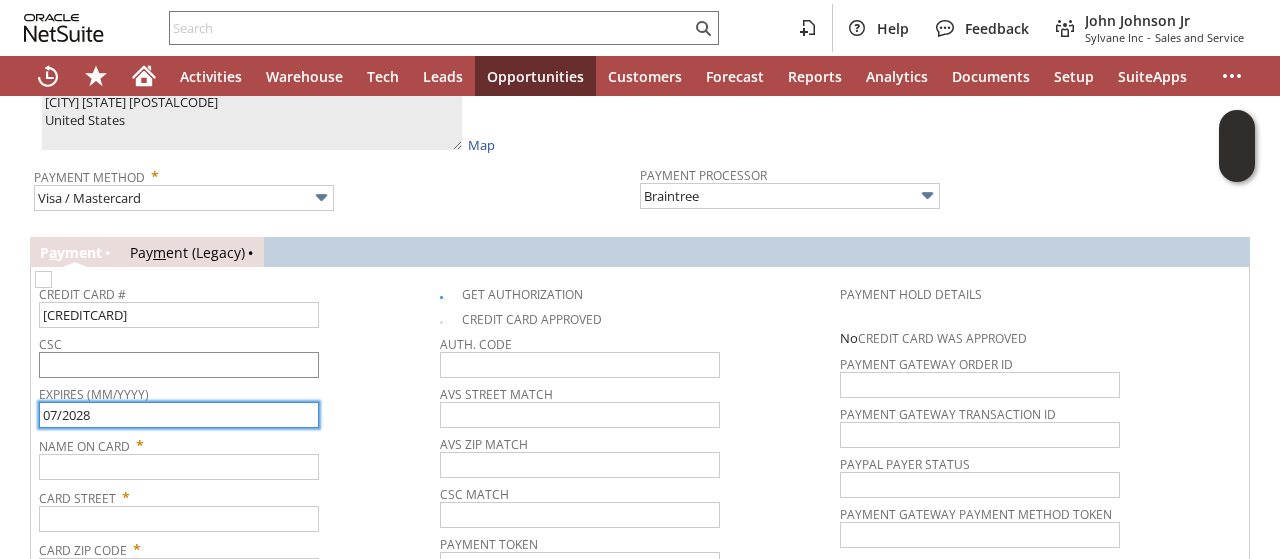 type on "07/2028" 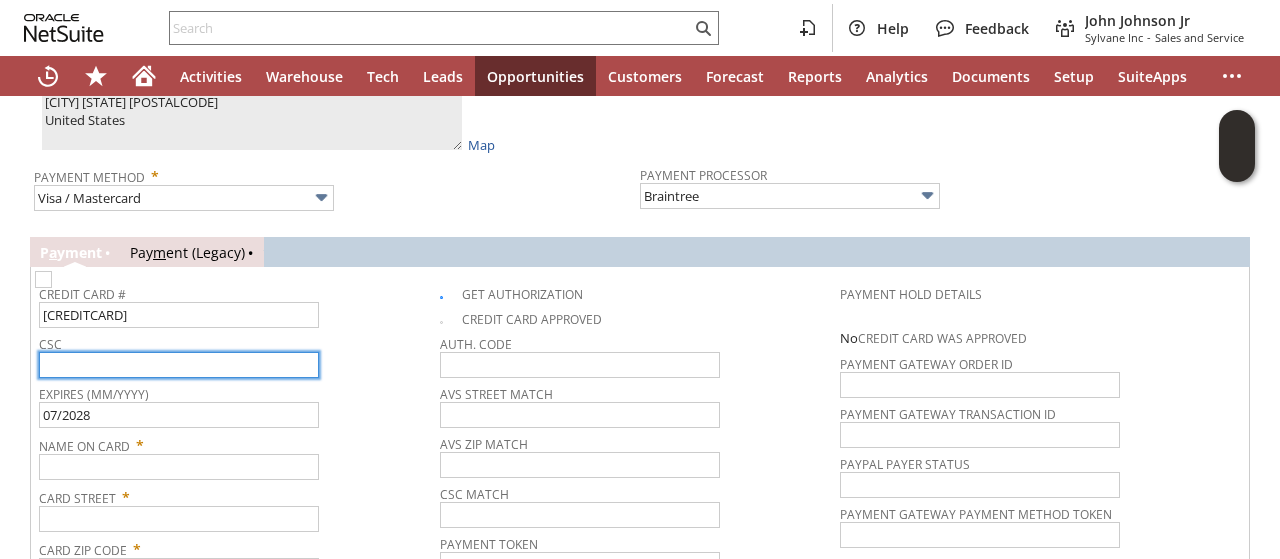 click at bounding box center (179, 365) 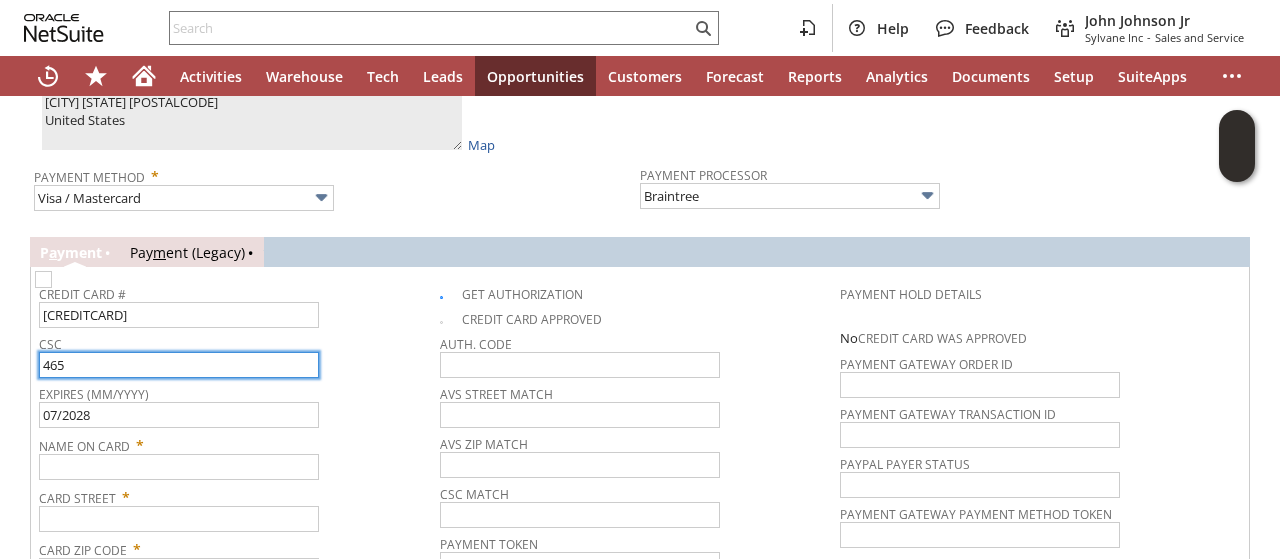 type on "465" 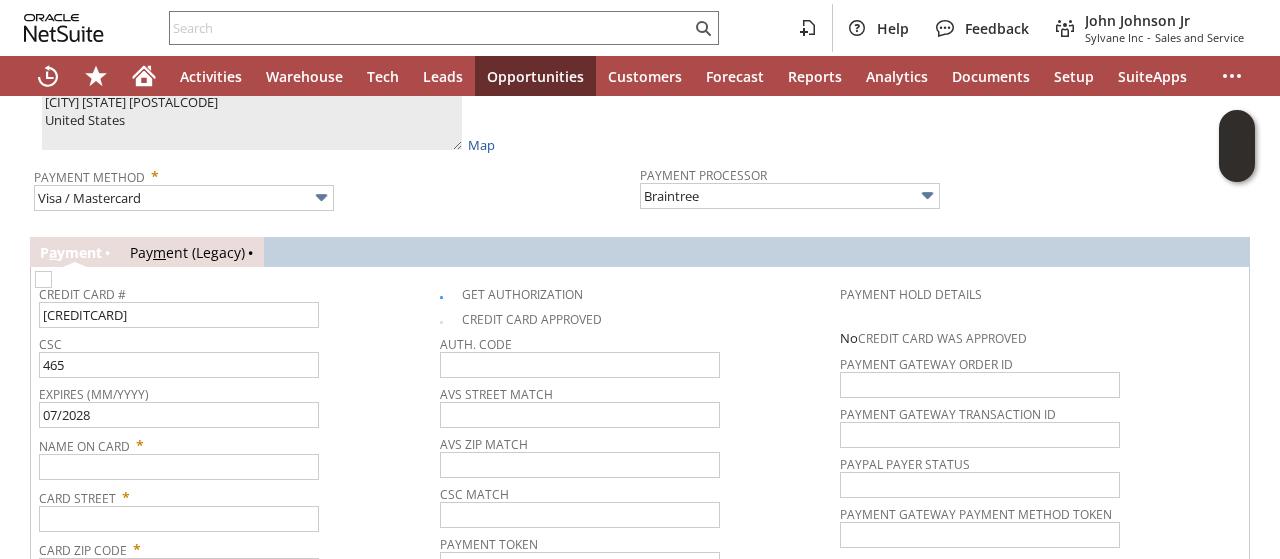 click on "CSC" at bounding box center (234, 341) 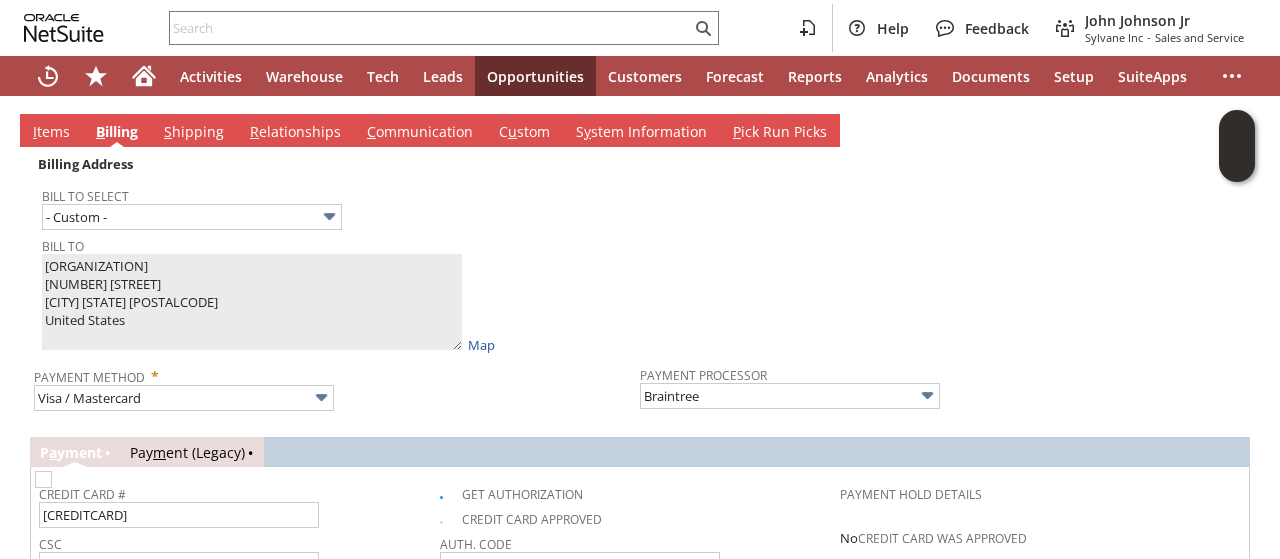 scroll, scrollTop: 1160, scrollLeft: 0, axis: vertical 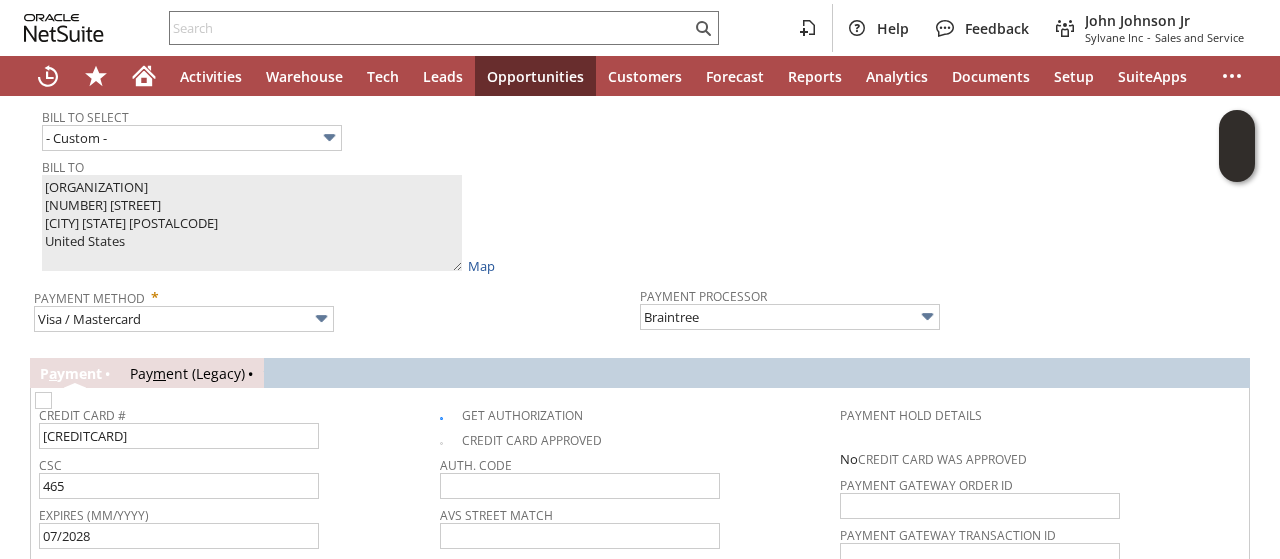 click on "Billing Address
Bill To Select
- Custom -
Bill To
Ft Detrick Fire Department
609 Stephen Sitter Ave
Takoma Park MD 20912
United States
Map
Payment Method
*
Visa / Mastercard
Payment Processor
Braintree
P a yment     Pay m ent (Legacy)
Credit Card #
5568628000474677
CSC
465
Expires (MM/YYYY)
07/2028
Name On Card
*
Card Street
*
Card Zip Code
*" at bounding box center (640, 442) 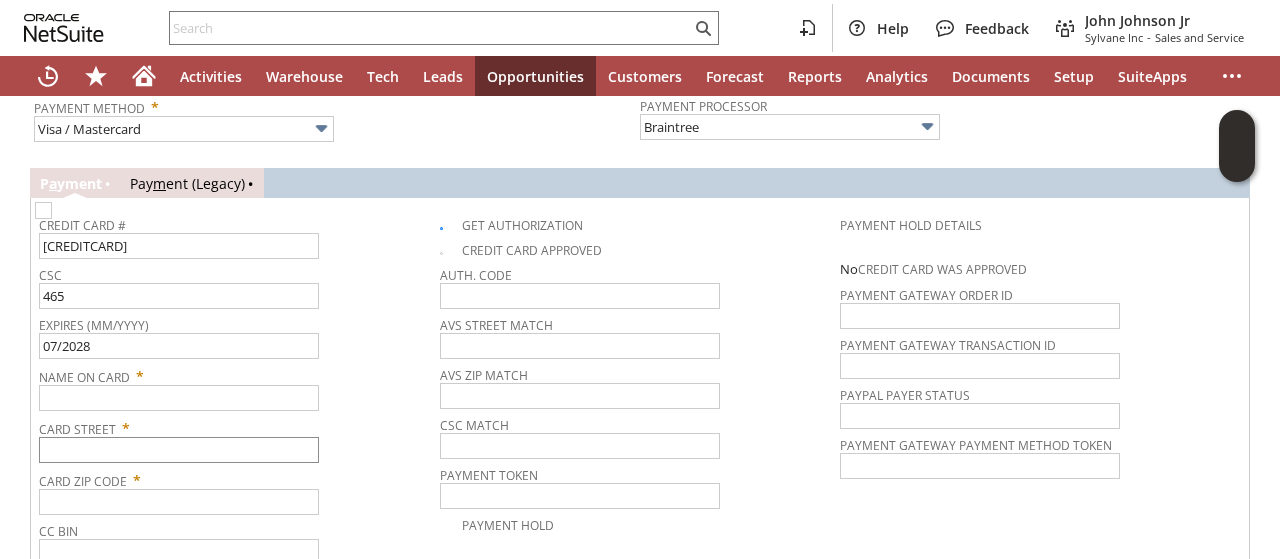 scroll, scrollTop: 1400, scrollLeft: 0, axis: vertical 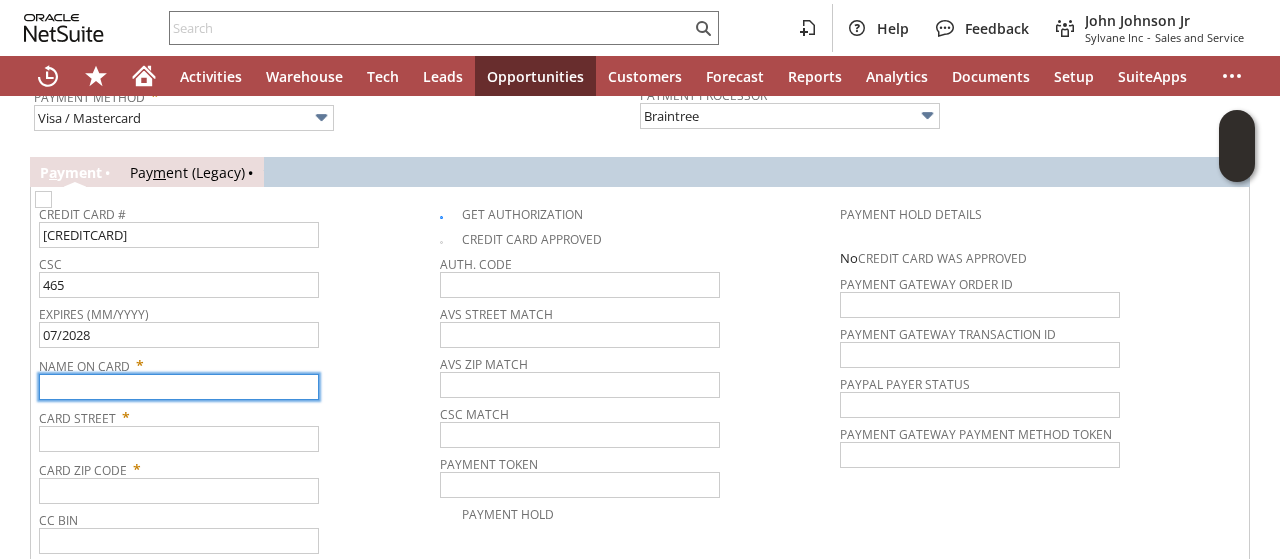 click at bounding box center (179, 387) 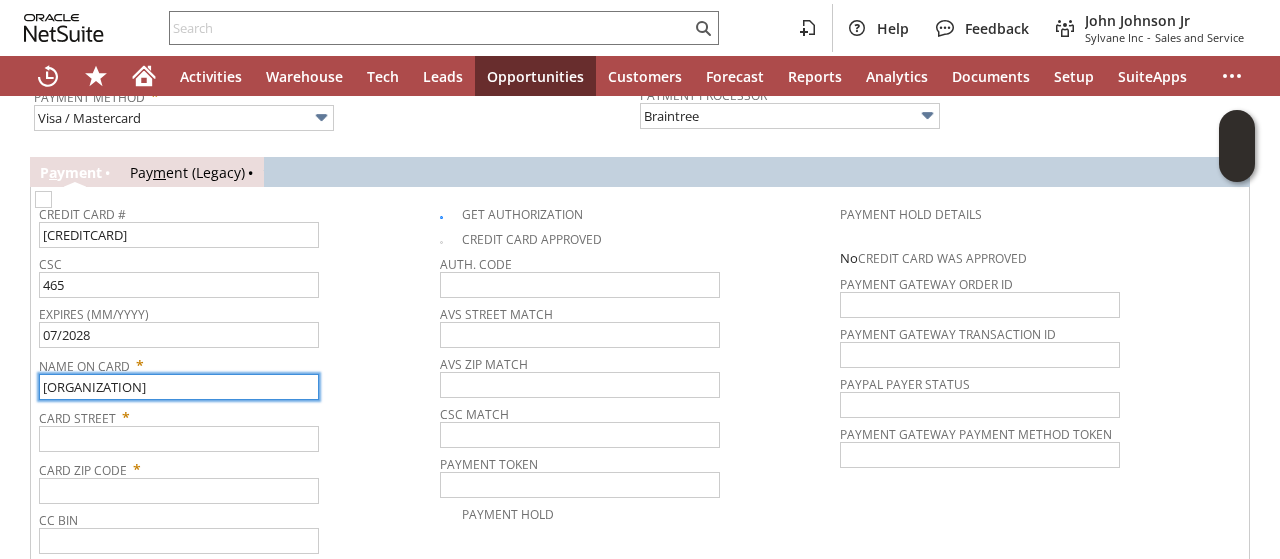 type on "Ft Detrick Fire Department" 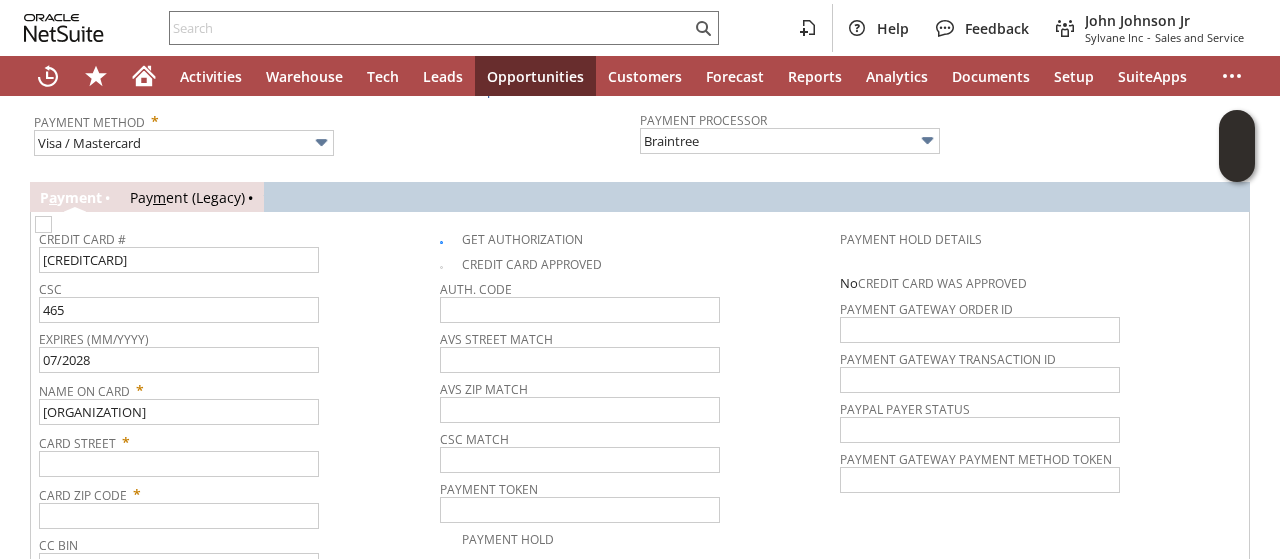 click on "Name On Card
*
Ft Detrick Fire Department" at bounding box center [234, 400] 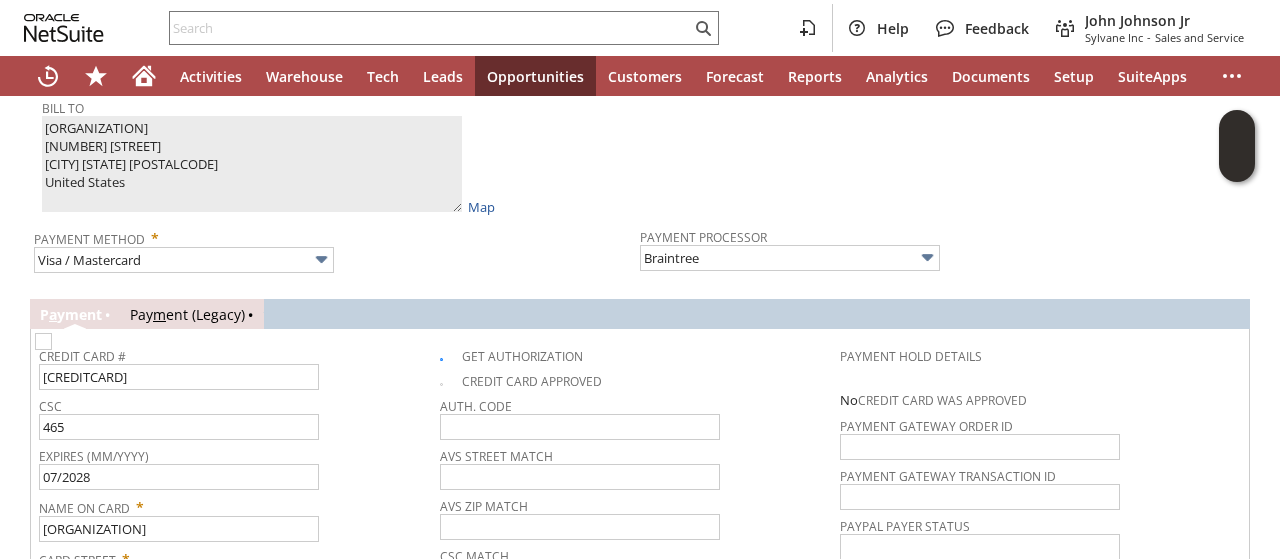 scroll, scrollTop: 1254, scrollLeft: 0, axis: vertical 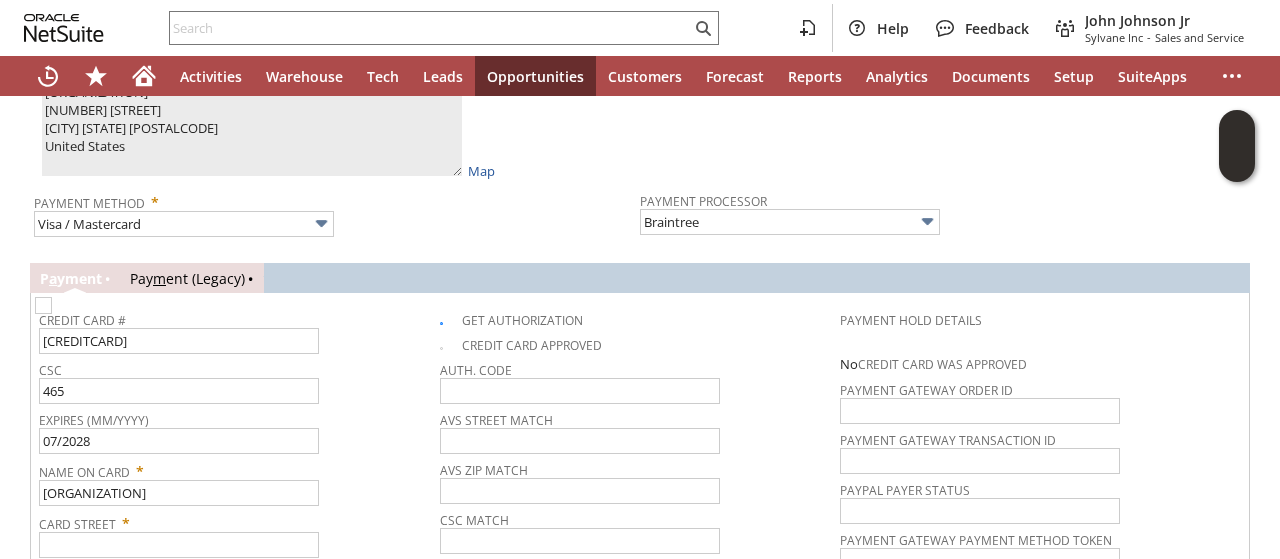 click on "Credit Card #
5568628000474677
CSC
465
Expires (MM/YYYY)
07/2028
Name On Card
*
Ft Detrick Fire Department
Card Street
*
Card Zip Code
*
CC Bin
P/N Ref." at bounding box center [239, 506] 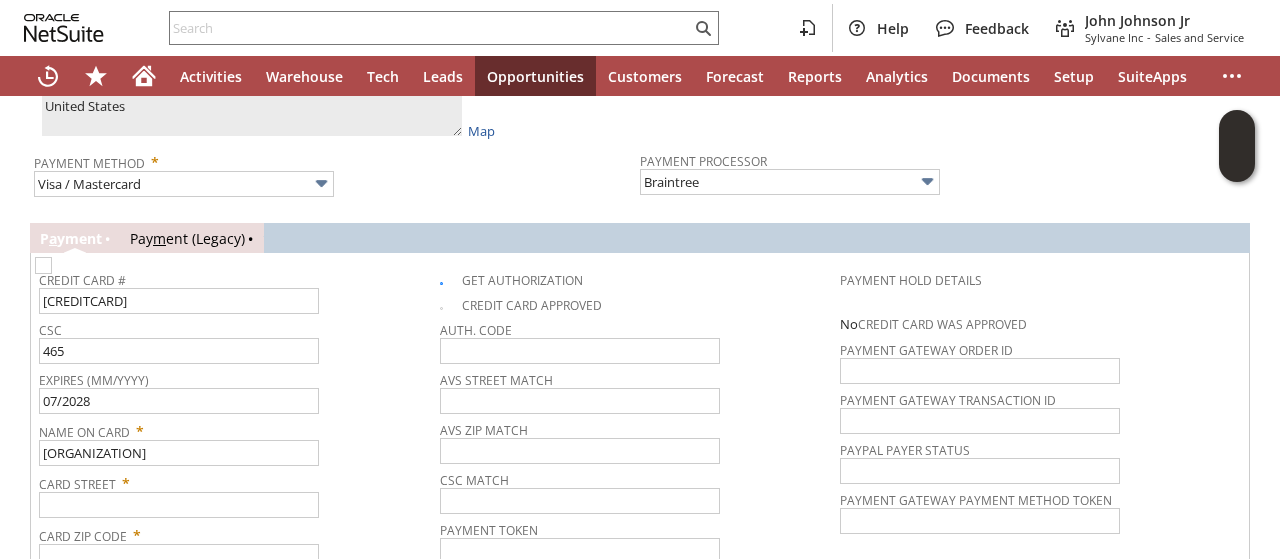 scroll, scrollTop: 1374, scrollLeft: 0, axis: vertical 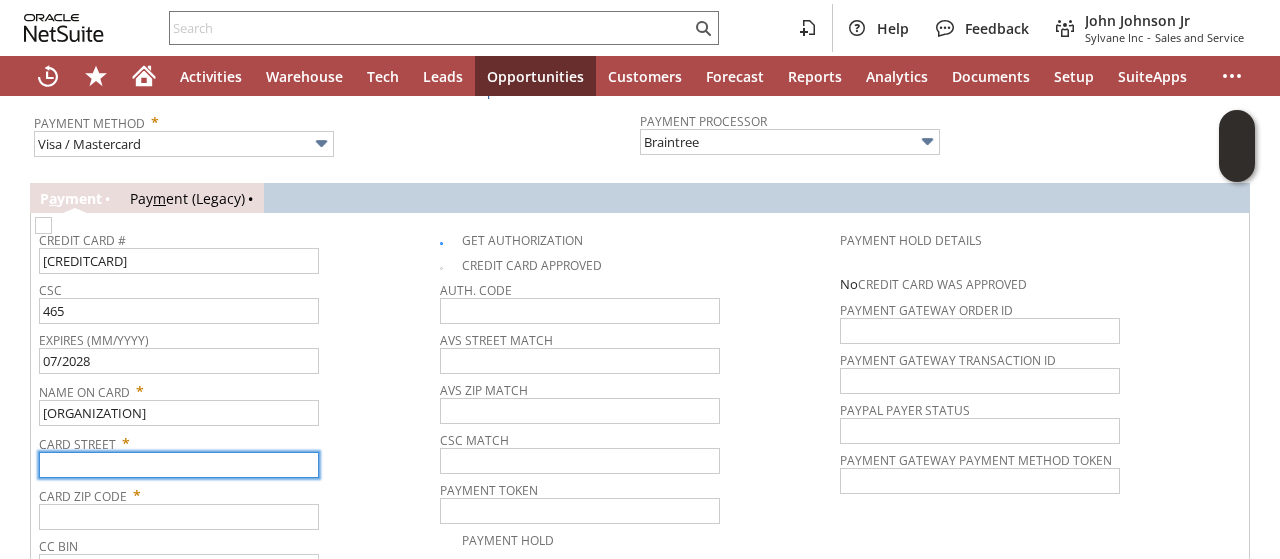 click at bounding box center [179, 465] 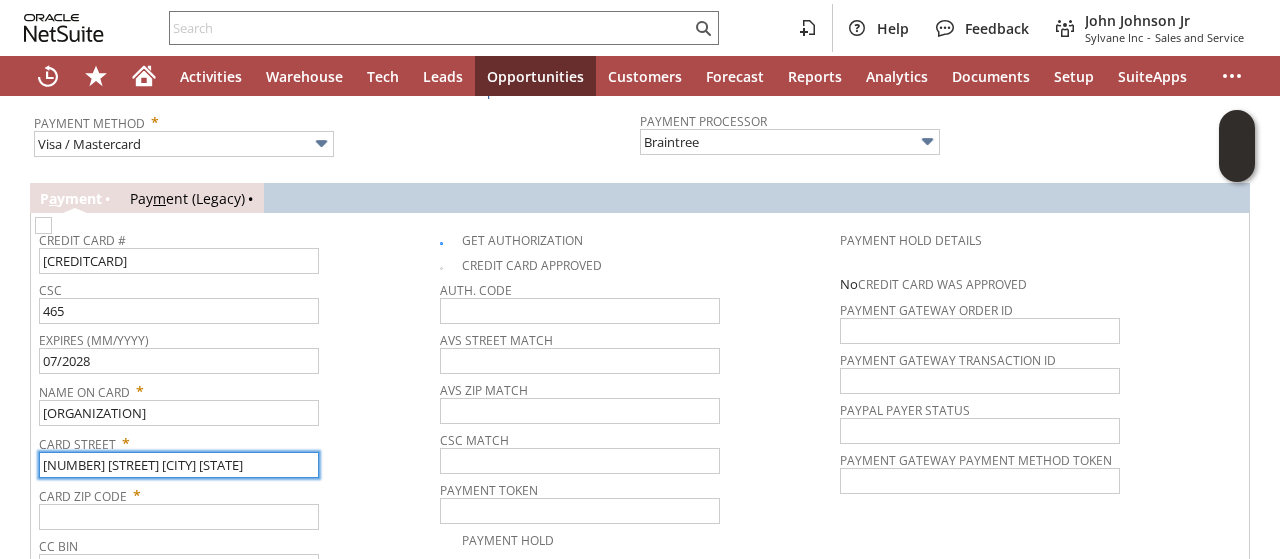 type on "609 [STREET]" 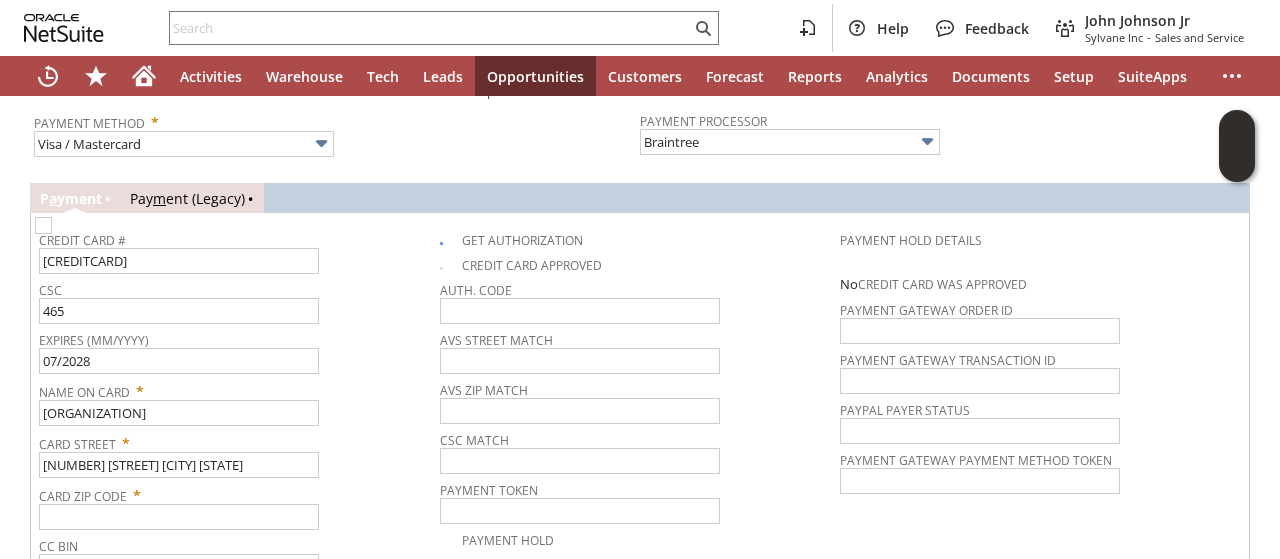 click on "Credit Card #
5568628000474677
CSC
465
Expires (MM/YYYY)
07/2028
Name On Card
*
Ft Detrick Fire Department
Card Street
*
609 Stephen Sitter Ave
Card Zip Code
*
CC Bin
P/N Ref." at bounding box center [239, 426] 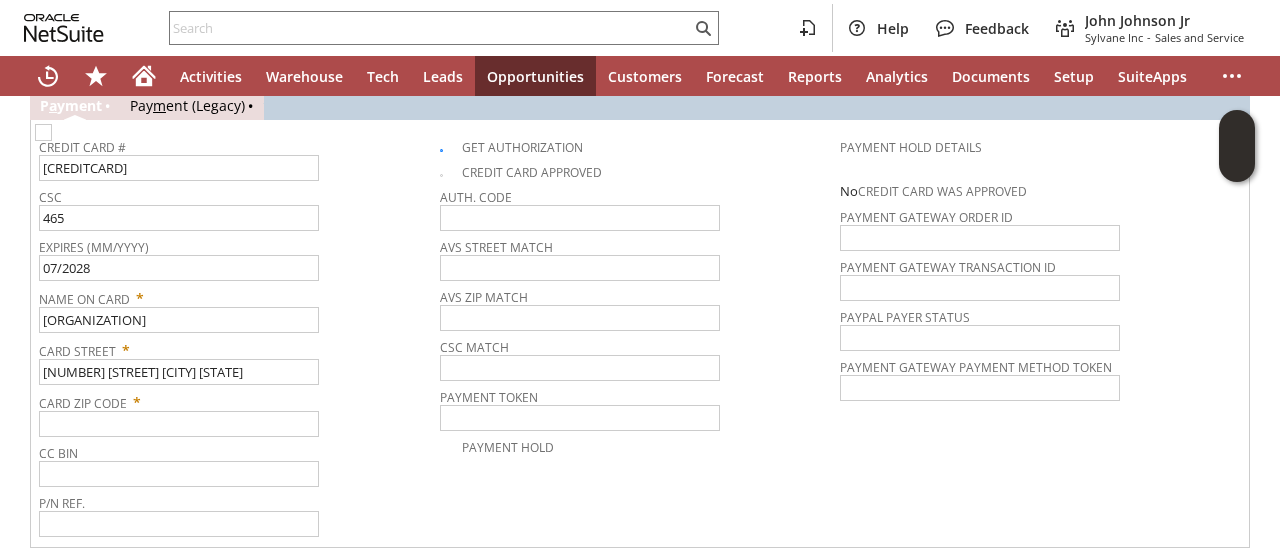 scroll, scrollTop: 1494, scrollLeft: 0, axis: vertical 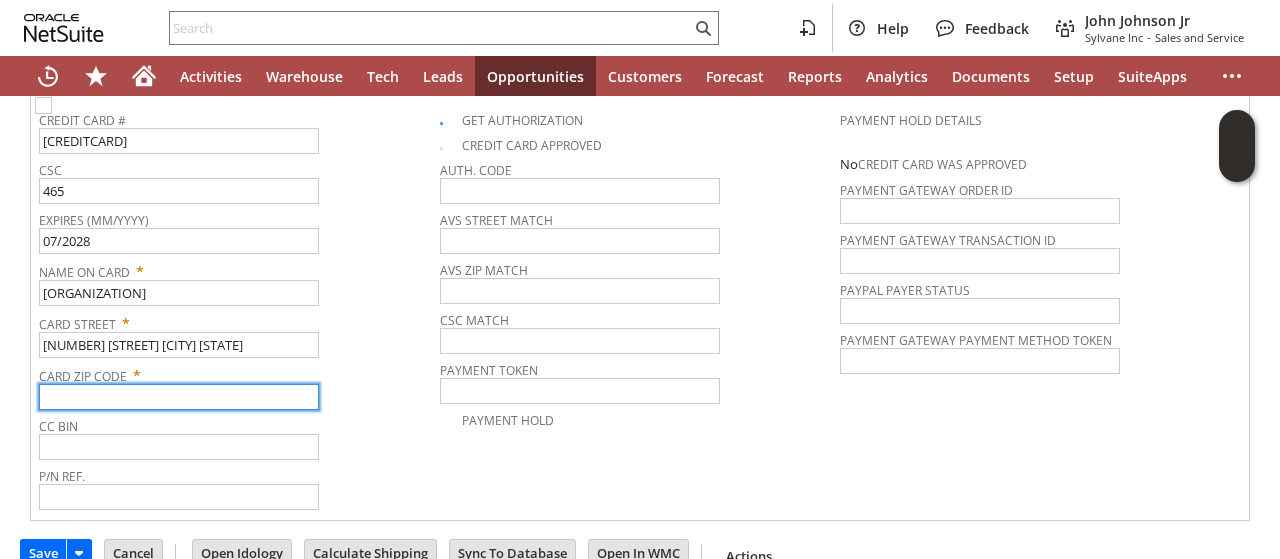 click at bounding box center [179, 397] 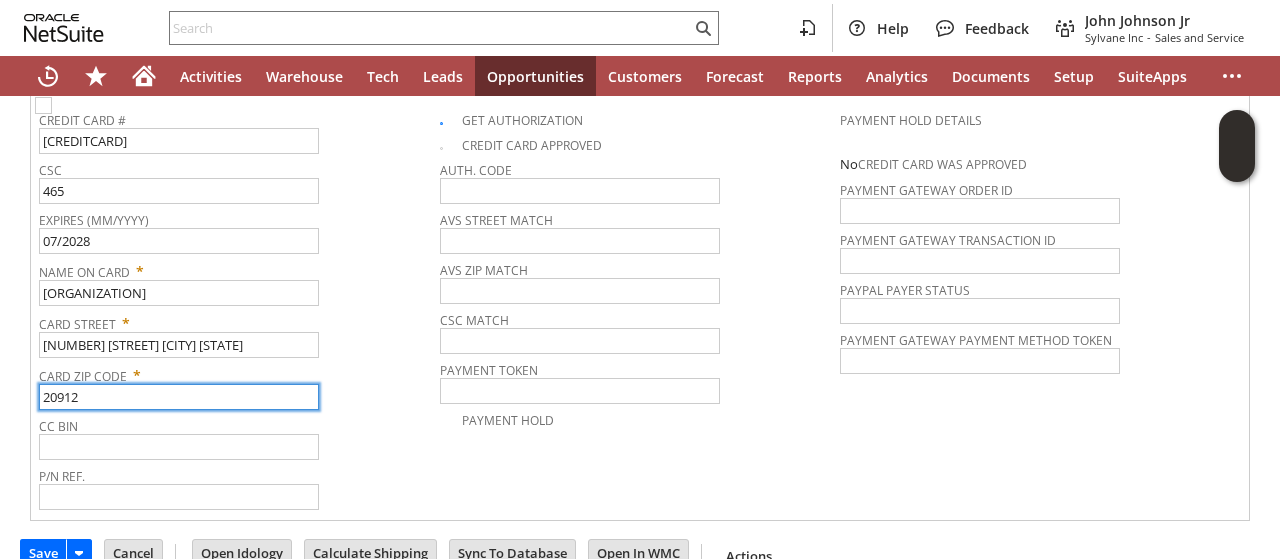 type on "20912" 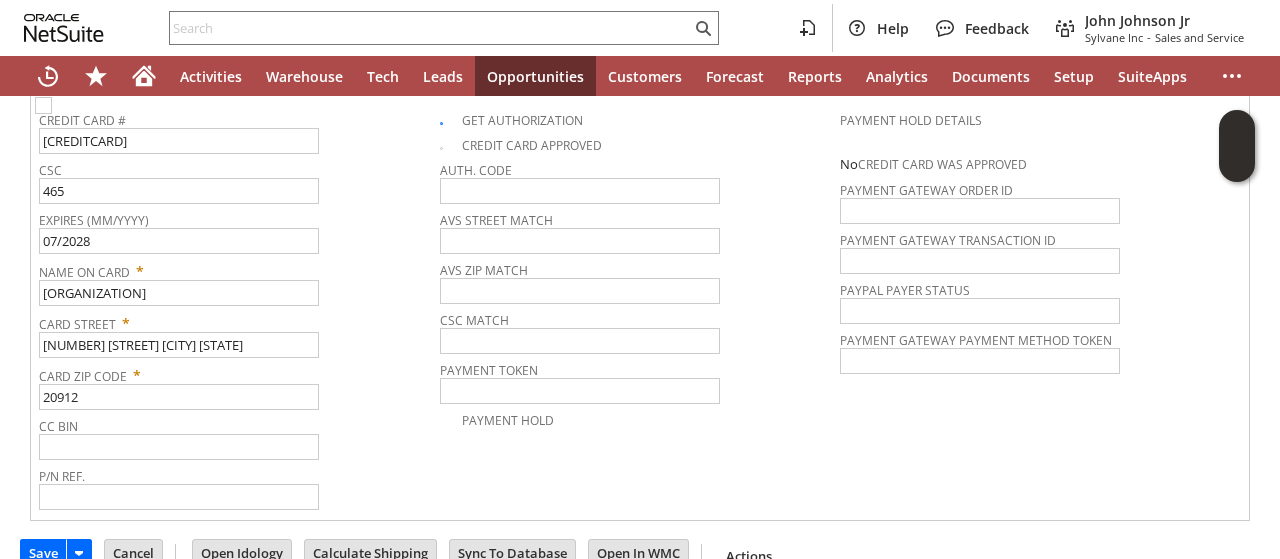 click on "Card Zip Code
*
20912" at bounding box center (234, 385) 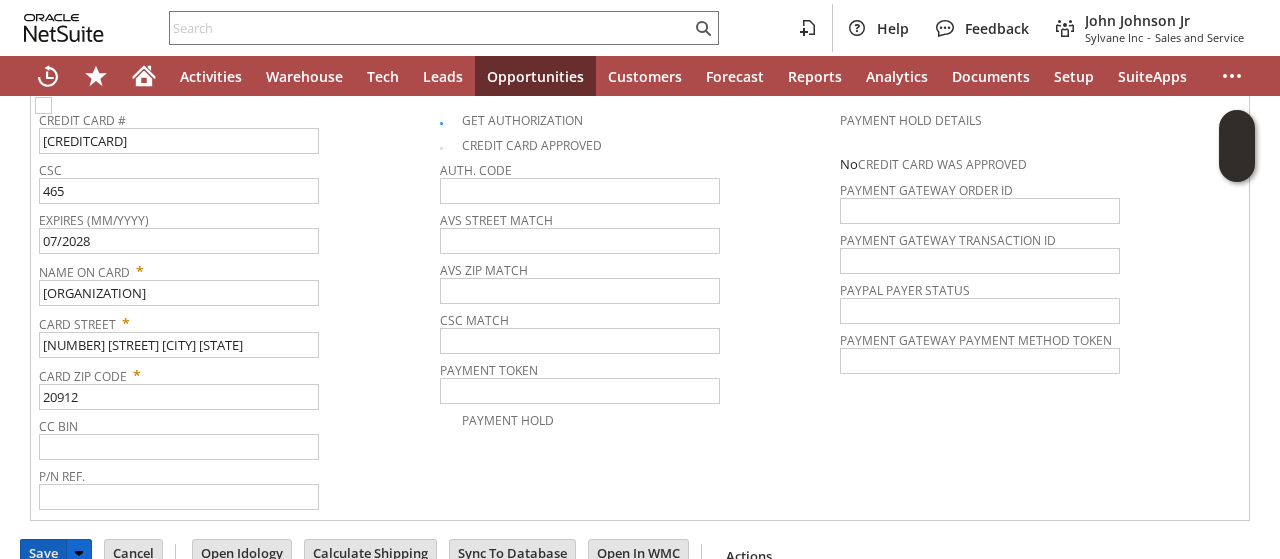 click on "Save" at bounding box center [43, 553] 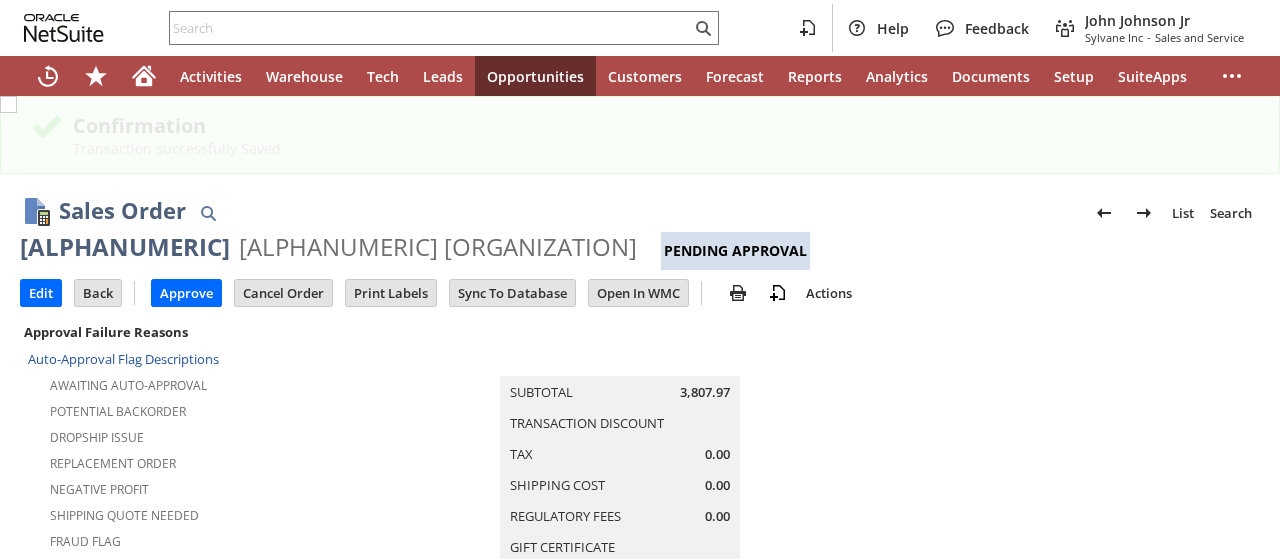 click on "Awaiting Auto-Approval" at bounding box center [230, 383] 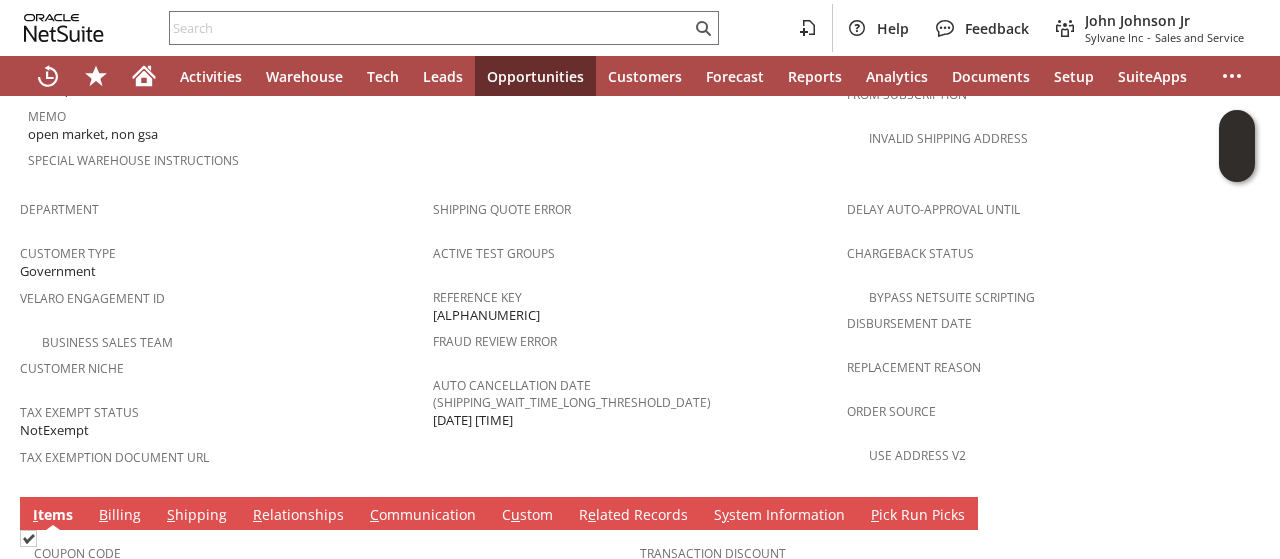 scroll, scrollTop: 1480, scrollLeft: 0, axis: vertical 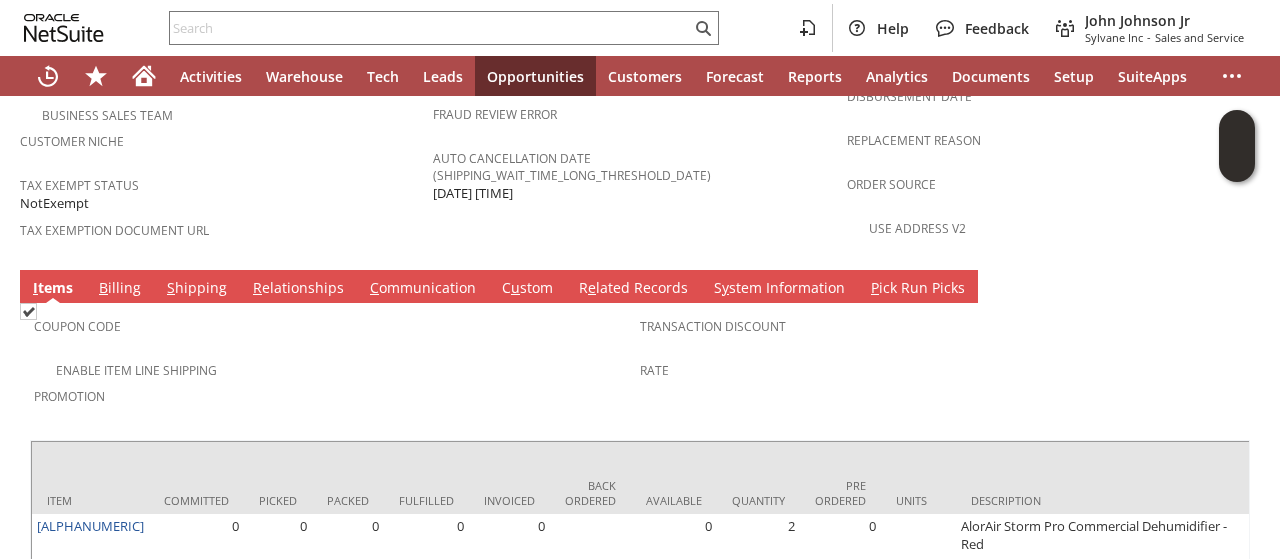 click on "C ommunication" at bounding box center (423, 289) 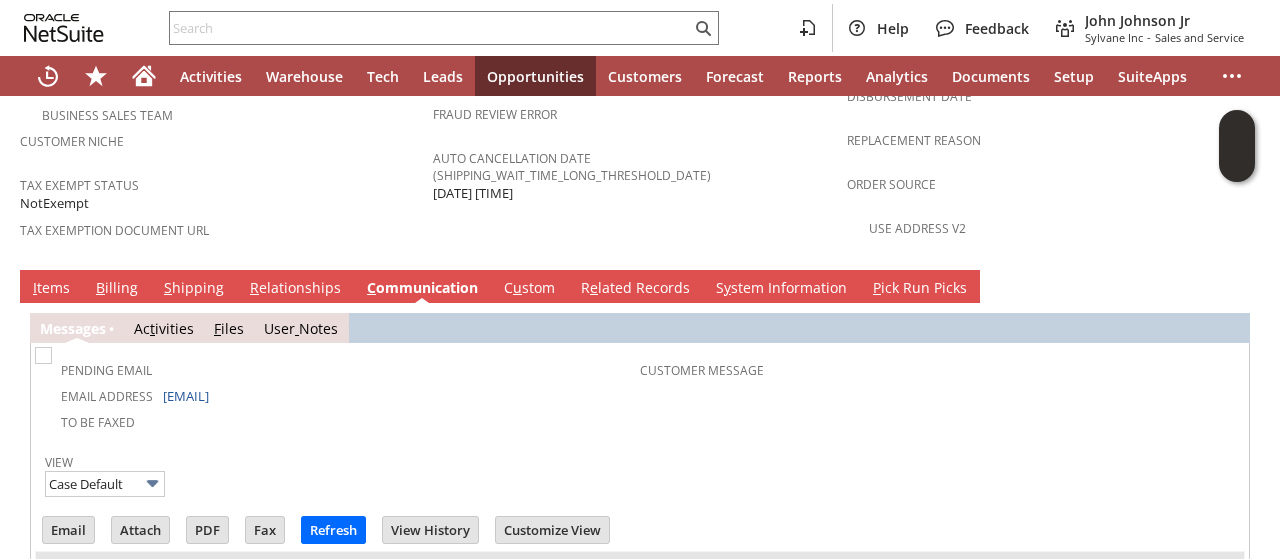 scroll, scrollTop: 0, scrollLeft: 0, axis: both 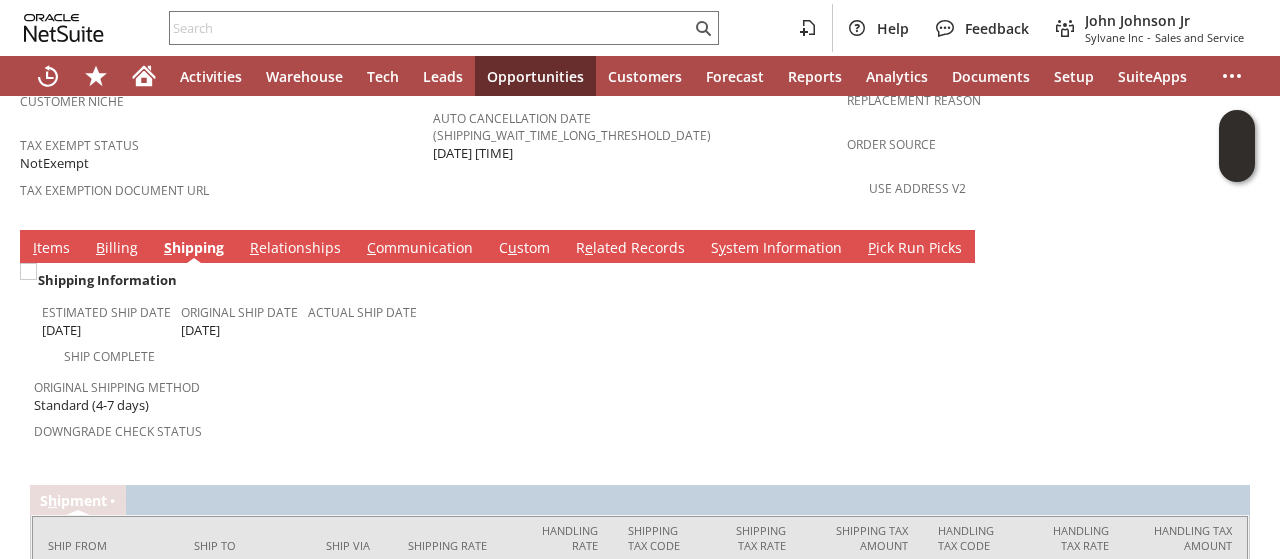 click on "Shipping Information
Estimated Ship Date
8/13/2025
Original Ship Date
8/13/2025
Actual Ship Date
Ship Complete
Original Shipping Method
Standard (4-7 days)
Downgrade Check Status
Tracking #
Return Tracking #" at bounding box center [640, 364] 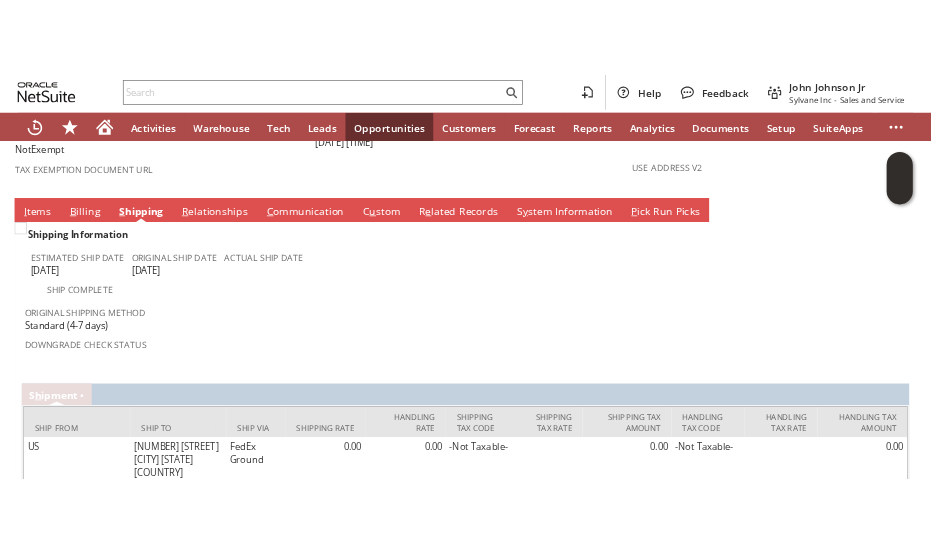 scroll, scrollTop: 1600, scrollLeft: 0, axis: vertical 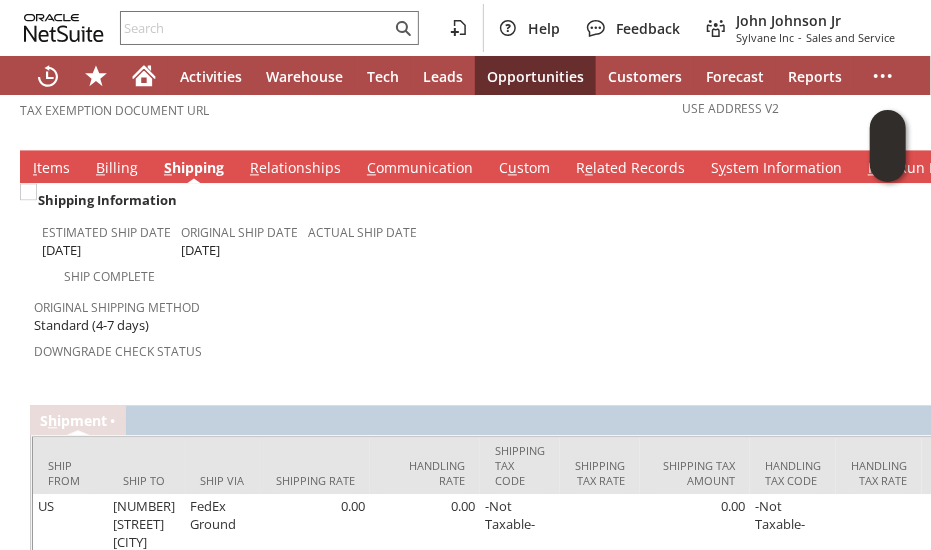 click on "Original Shipping Method
Standard (4-7 days)" at bounding box center [262, 314] 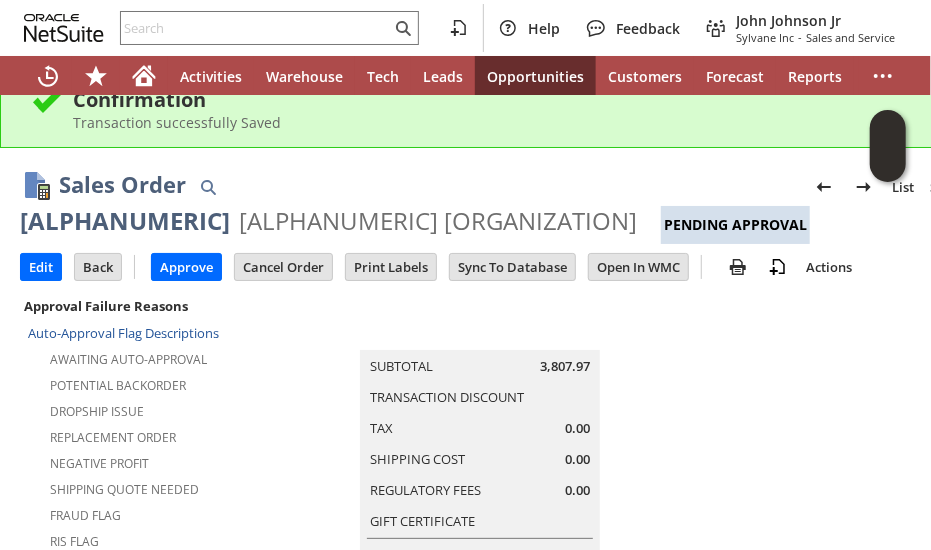 scroll, scrollTop: 0, scrollLeft: 0, axis: both 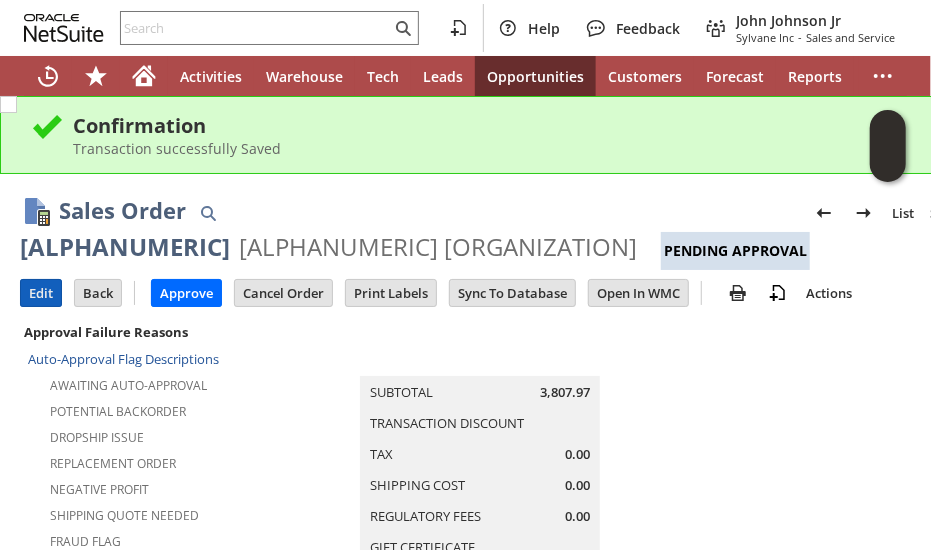 click on "Edit" at bounding box center (41, 293) 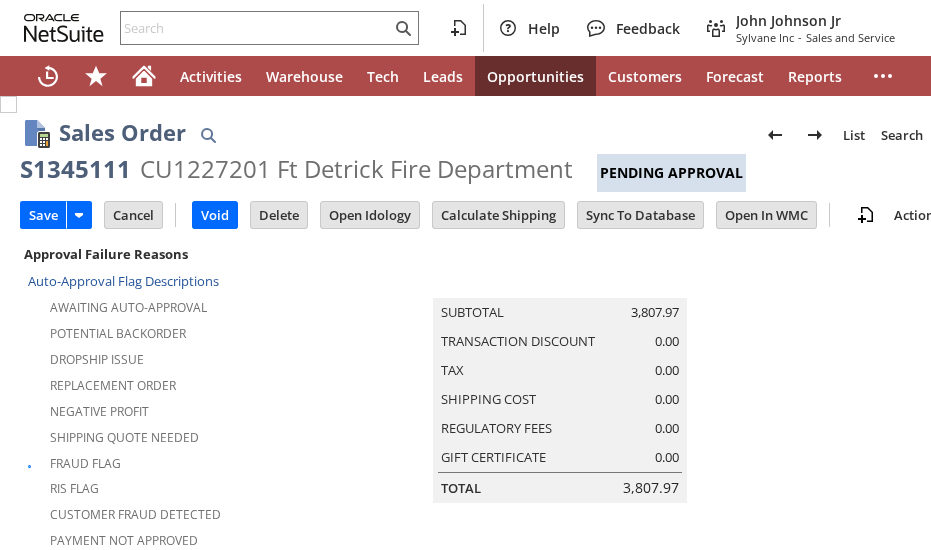 type on "Intelligent Recommendations ⁰" 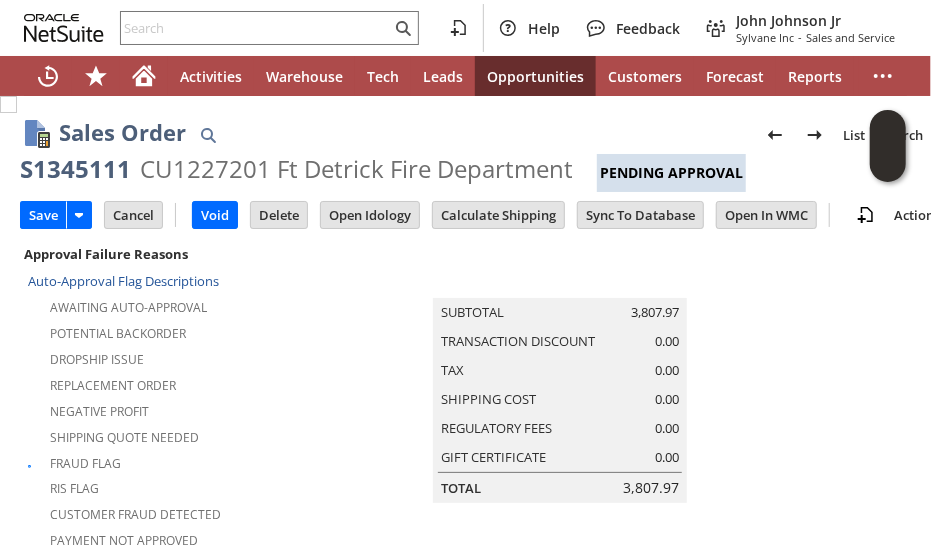 scroll, scrollTop: 762, scrollLeft: 0, axis: vertical 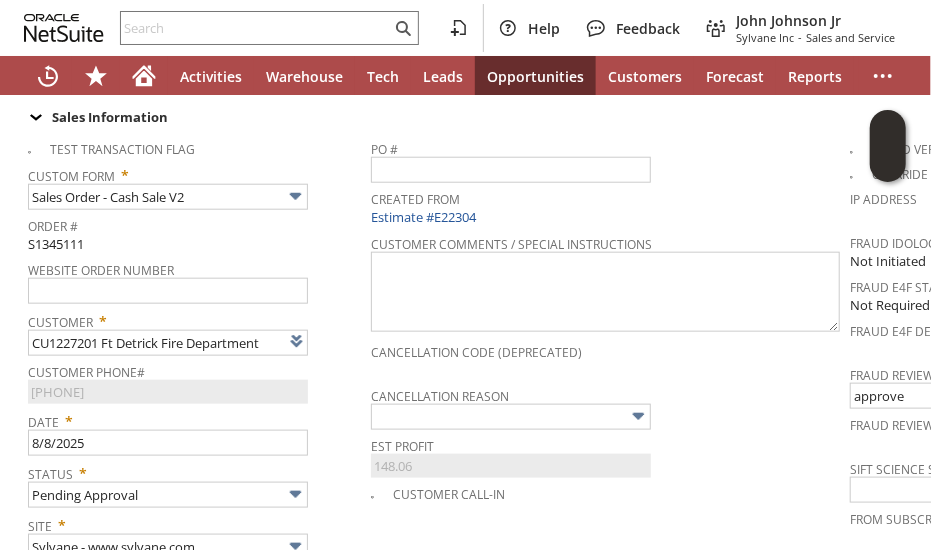 click on "Test Transaction Flag
Custom Form
*
Sales Order - Cash Sale V2
Order #
S1345111
Website Order Number
Customer
*
CU1227201 [ORGANIZATION_NAME]
List  Search
Customer Phone#
[PHONE]
Date
*
[DATE]
Status
*
Pending Approval
Site
*
Sylvane - www.sylvane.com
Created By
[FIRST] [LAST]
How Order Received
*
Headquarters - Phone/Fax
Memo" at bounding box center (199, 444) 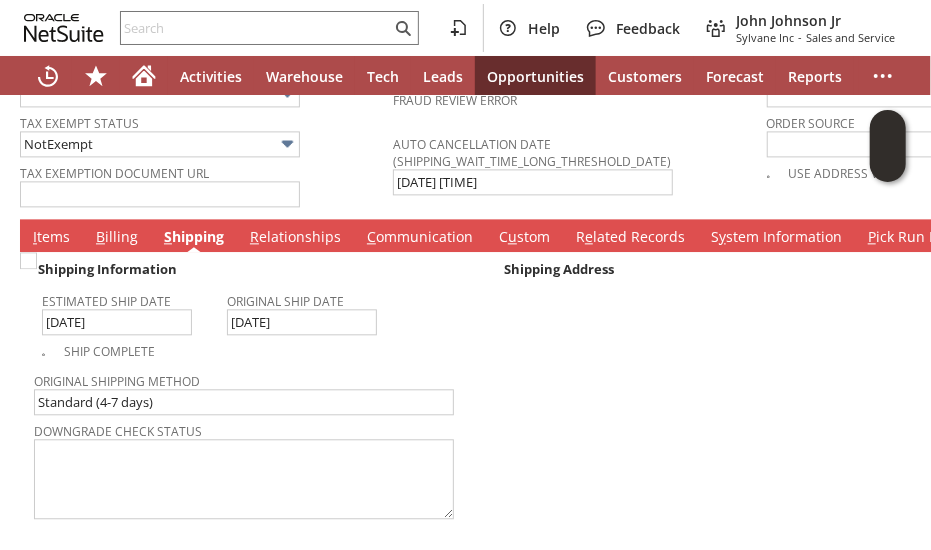 scroll, scrollTop: 1682, scrollLeft: 0, axis: vertical 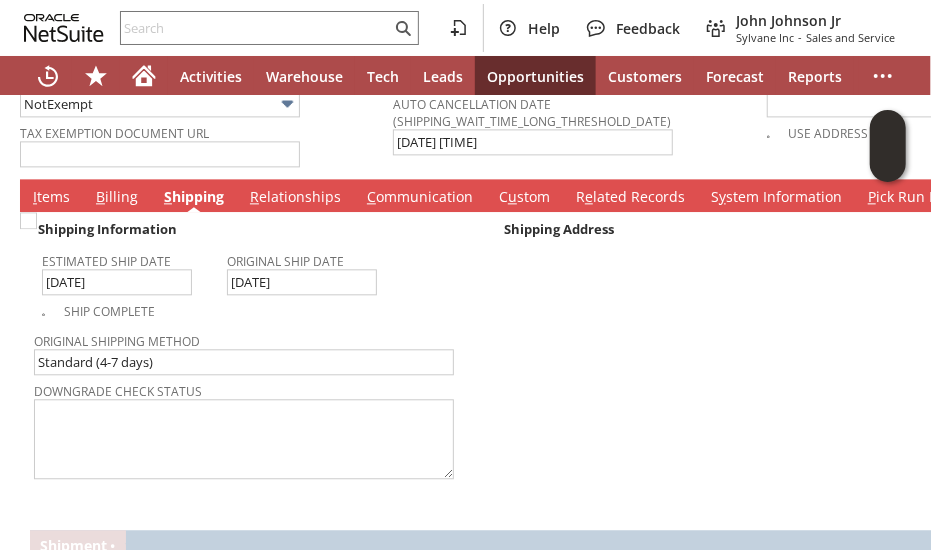 click on "I tems" at bounding box center (51, 198) 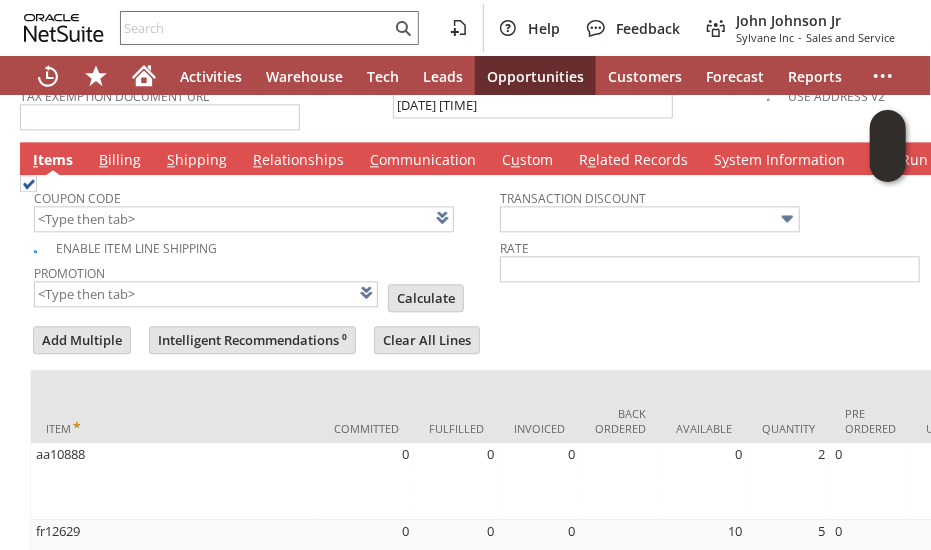 click on "Sales Order
List
Search
More
Add To Shortcuts
S1345111
CU1227201 [ORGANIZATION_NAME]
Pending Approval
Go
Save
Save
Save & New
Save & Print
Cancel" at bounding box center (500, -435) 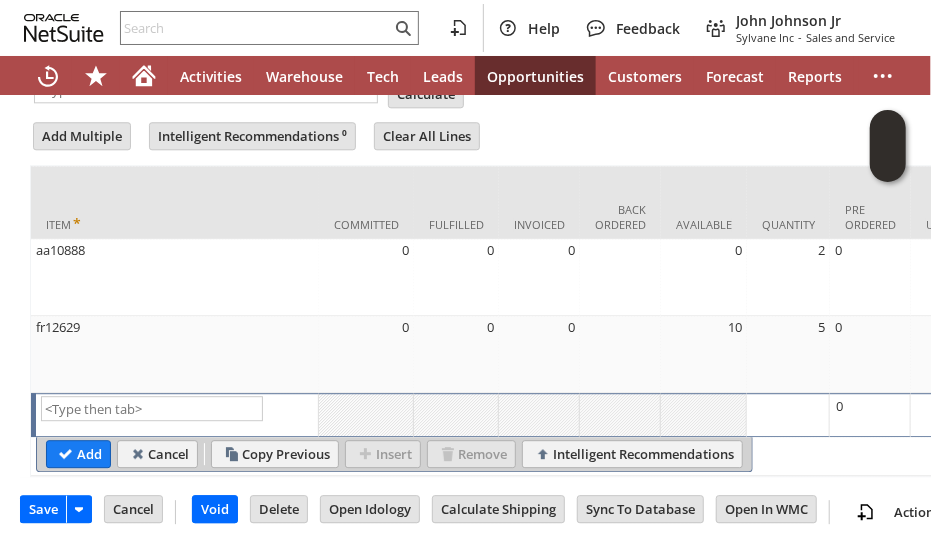 scroll, scrollTop: 1947, scrollLeft: 0, axis: vertical 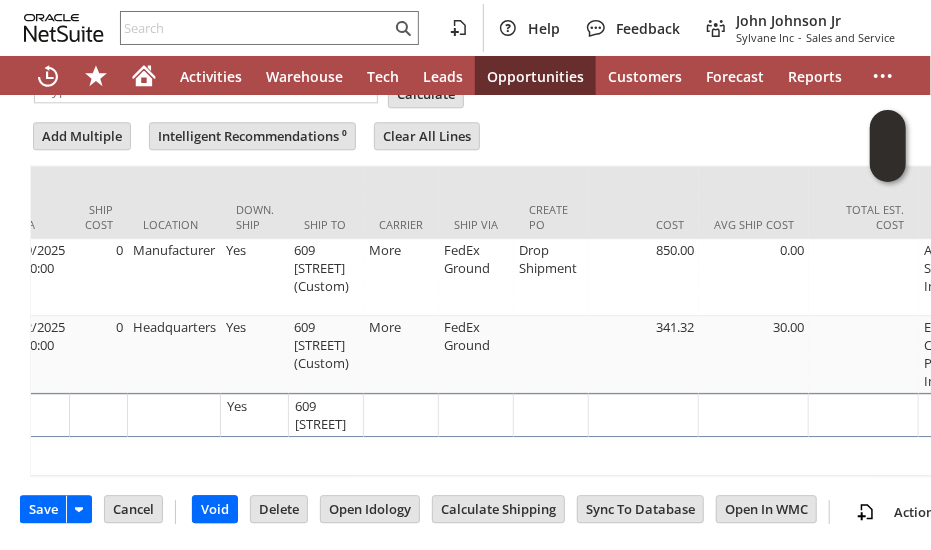 click on "Item Committed Fulfilled Invoiced Back Ordered Available Quantity Pre Ordered Units Description Price Level Rate Amount Est. Ship Date ETA Ship Cost Location Down. Ship Ship To Carrier Ship Via Create PO Cost Avg Ship Cost Total Est. Cost PO Vendor From Kit From Kit Index Closed Sent2Ship Product Profit Promo Discount Qty. Discounted Date Notified Ship Delay Orig. Est. Ship Date Ground Appropriate Method Ground Appropriate Cost Customer Requested Shipping Cost Suggested Downgrade Auto Delivery Frequency Shipping Tax Code Shipping Tax Rate Tax Code Tax Rate Test Ship To Copy NSTaxCode Regulatory Fees Intl. Duties & Taxes Negotiated Shipping SO Line ATC Parent SKU P_HFST Database Identifier aa10888 0 0 0   0 2 0   AlorAir Storm Pro Commercial Dehumidifier - Red Base Price 979.11 1,958.22 [DATE] [TIME] [TIME] 0 Manufacturer Yes 609 [STREET] (Custom) More FedEx Ground Drop Shipment 850.00 0.00   AlorAir Solutions Inc. N/A       AlorAir Storm Pro Commercial Dehumidifier - Red" at bounding box center [500, 321] 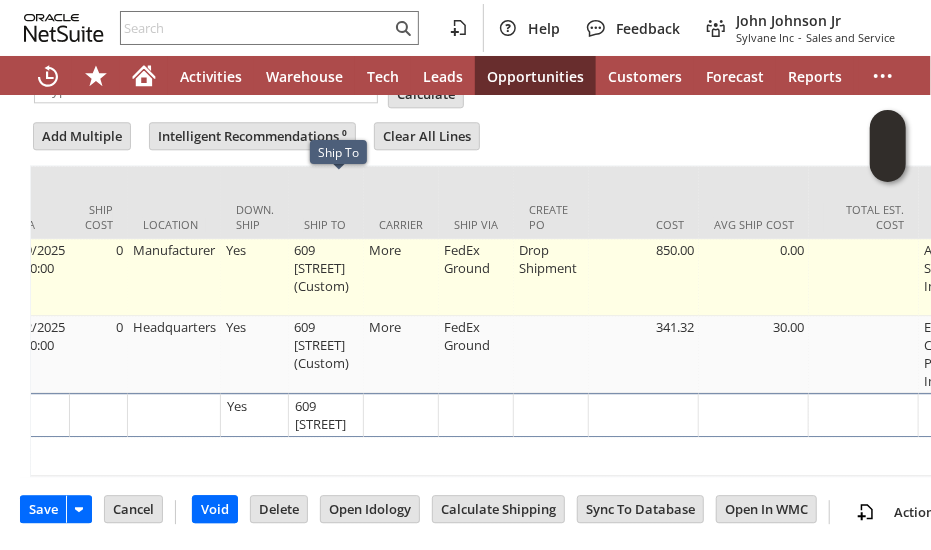 click on "609 [STREET] (Custom)" at bounding box center [326, 277] 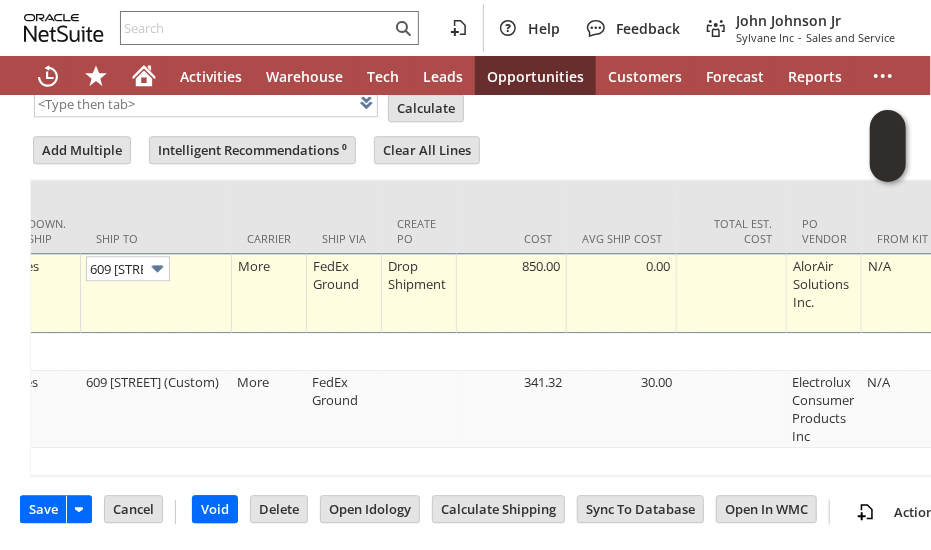 scroll, scrollTop: 1916, scrollLeft: 0, axis: vertical 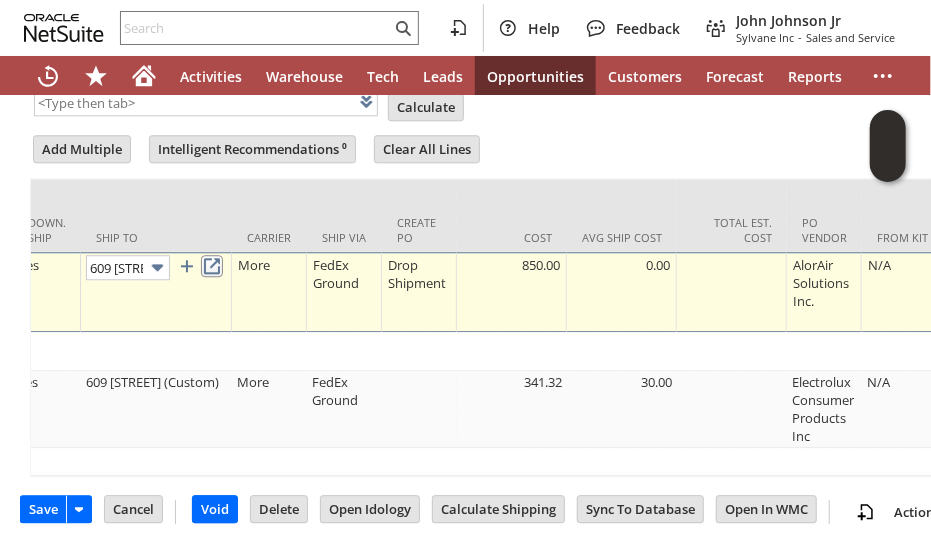 click at bounding box center (212, 266) 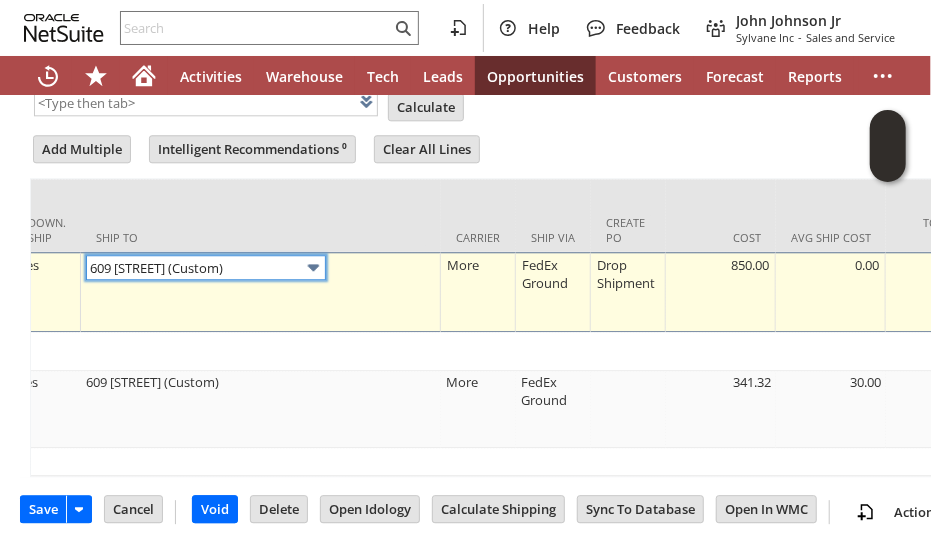 scroll, scrollTop: 0, scrollLeft: 1358, axis: horizontal 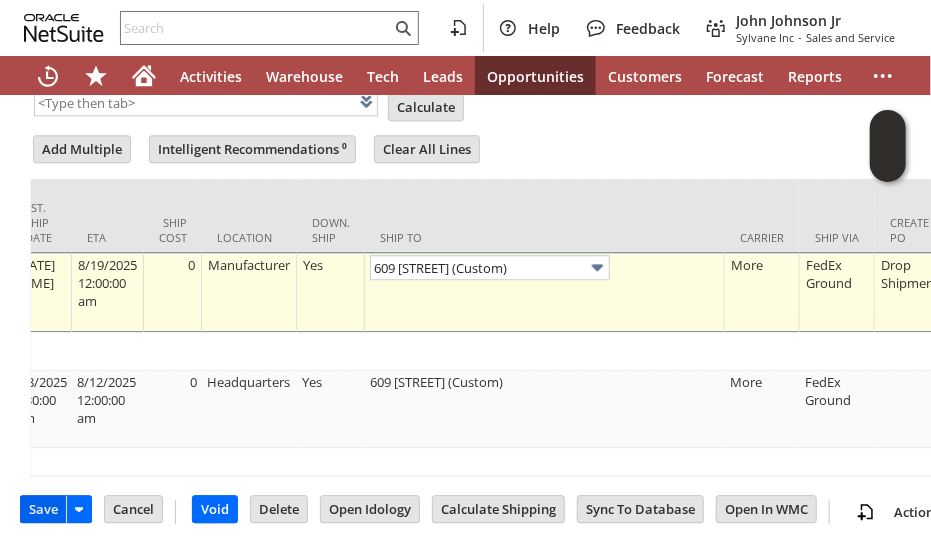 click on "Save" at bounding box center [43, 509] 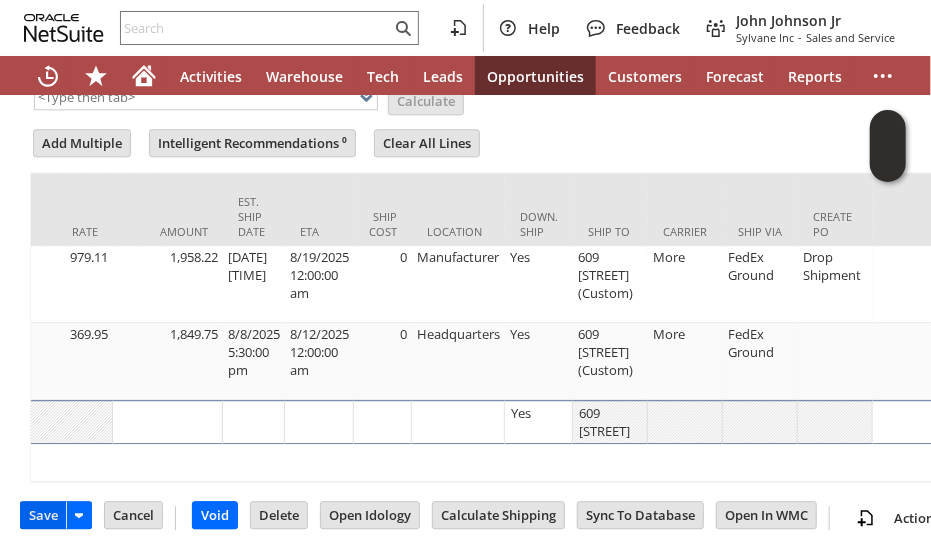 scroll, scrollTop: 0, scrollLeft: 0, axis: both 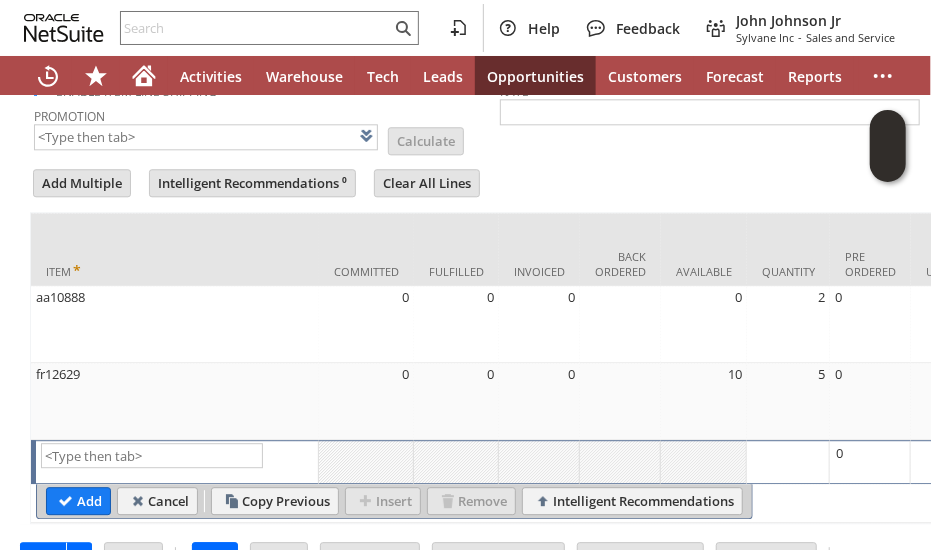 click on "Sales Order
List
Search
More
Add To Shortcuts
S1345111
CU1227201 [ORGANIZATION_NAME]
Pending Approval
Go
Save
Save
Save & New
Save & Print
Cancel" at bounding box center (500, -592) 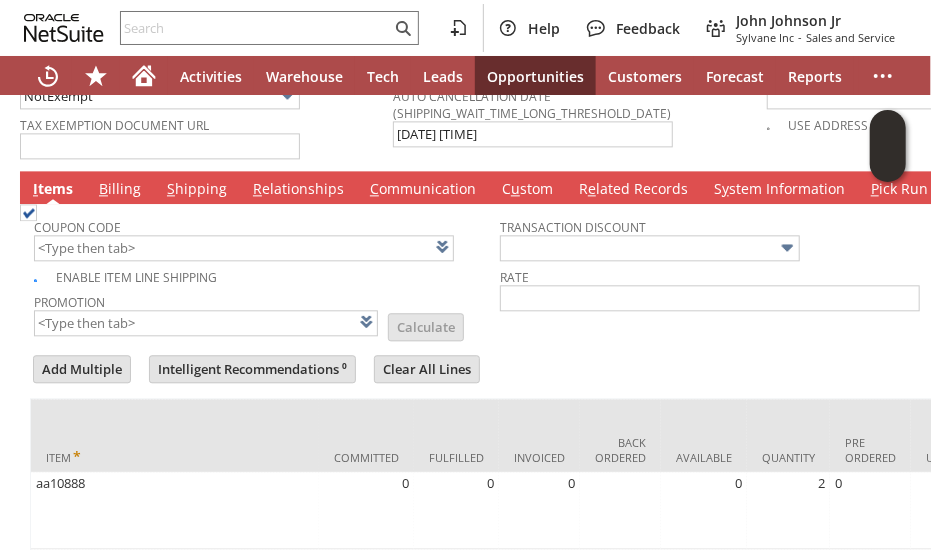 scroll, scrollTop: 1636, scrollLeft: 0, axis: vertical 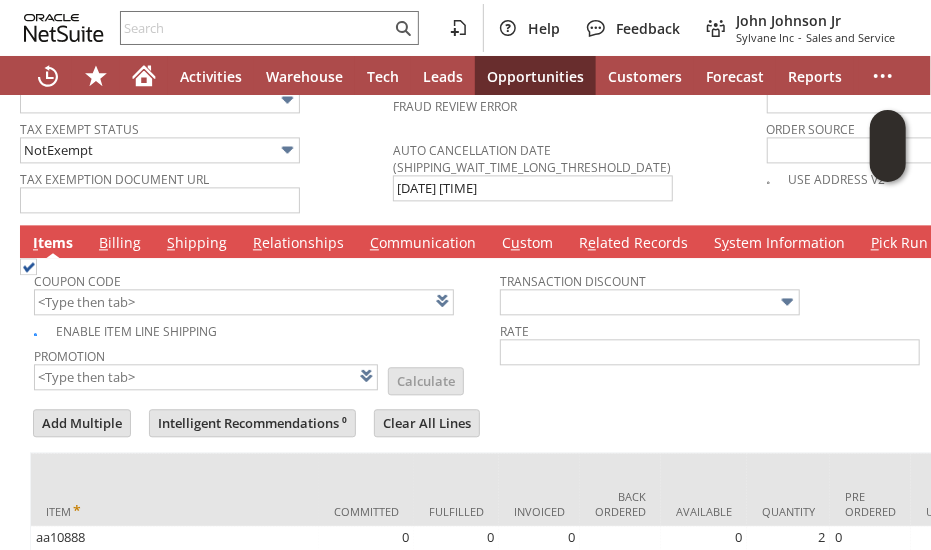 click on "S hipping" at bounding box center [197, 244] 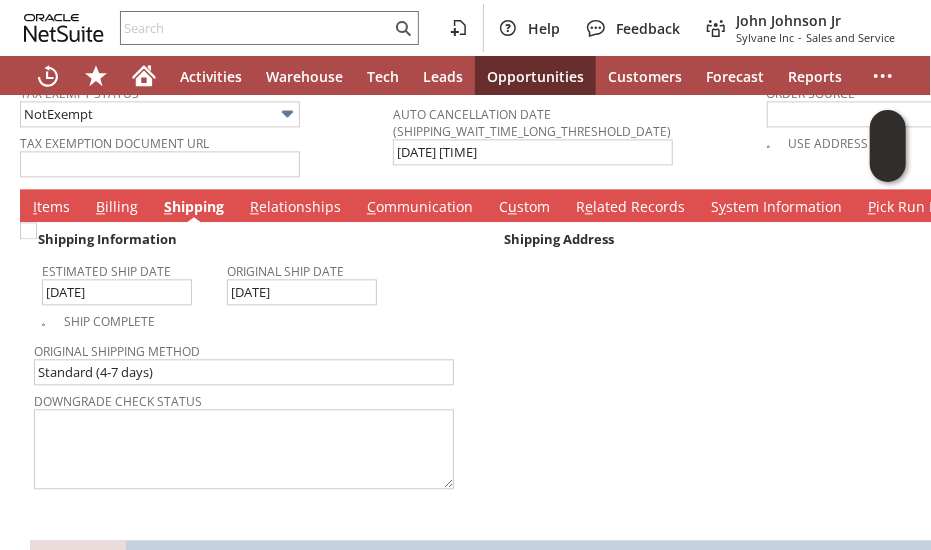 click on "Original Shipping Method
Standard (4-7 days)
Downgrade Check Status" at bounding box center [267, 413] 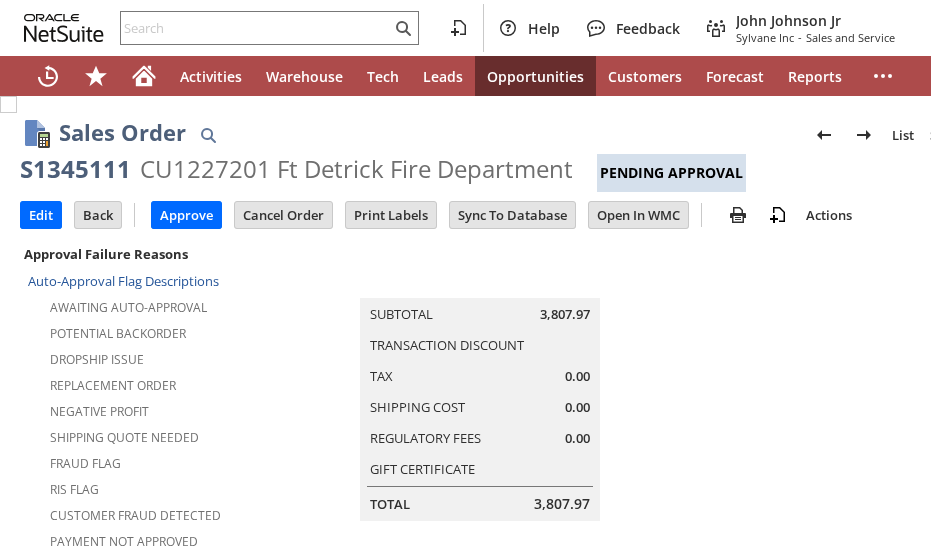scroll, scrollTop: 0, scrollLeft: 0, axis: both 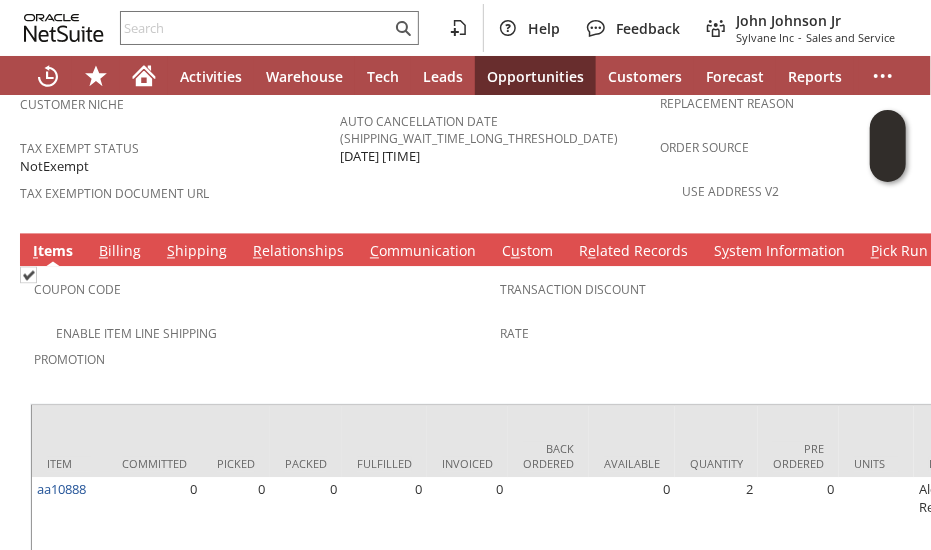 click on "S hipping" at bounding box center [197, 252] 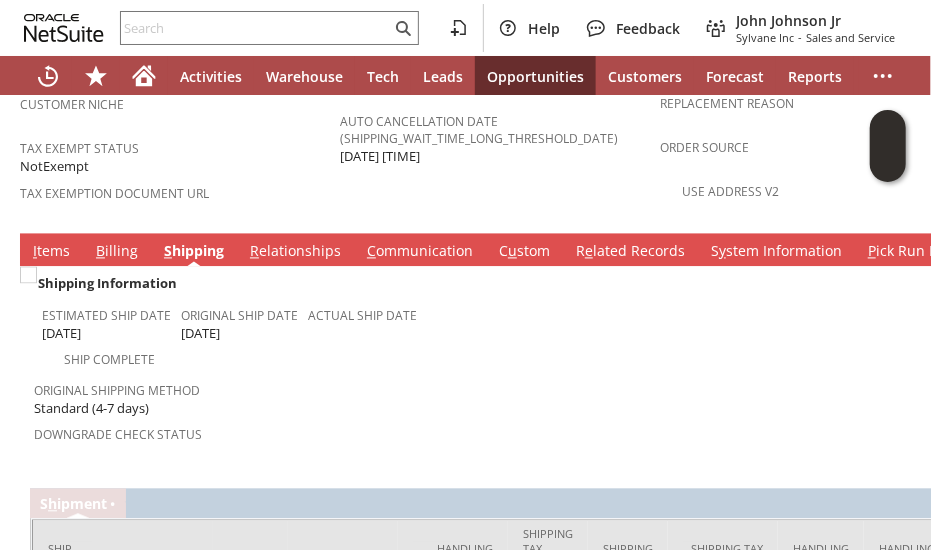 click on "Downgrade Check Status" at bounding box center [262, 441] 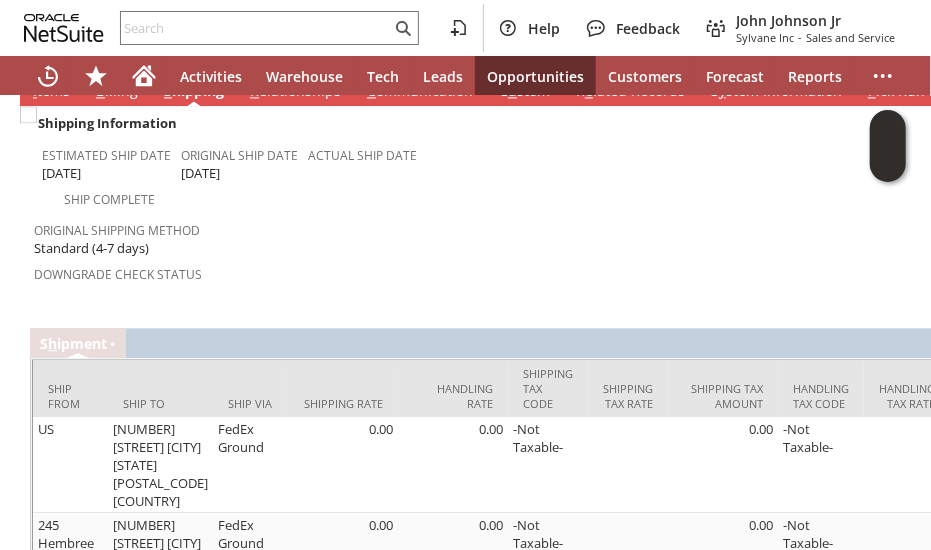 scroll, scrollTop: 1717, scrollLeft: 0, axis: vertical 